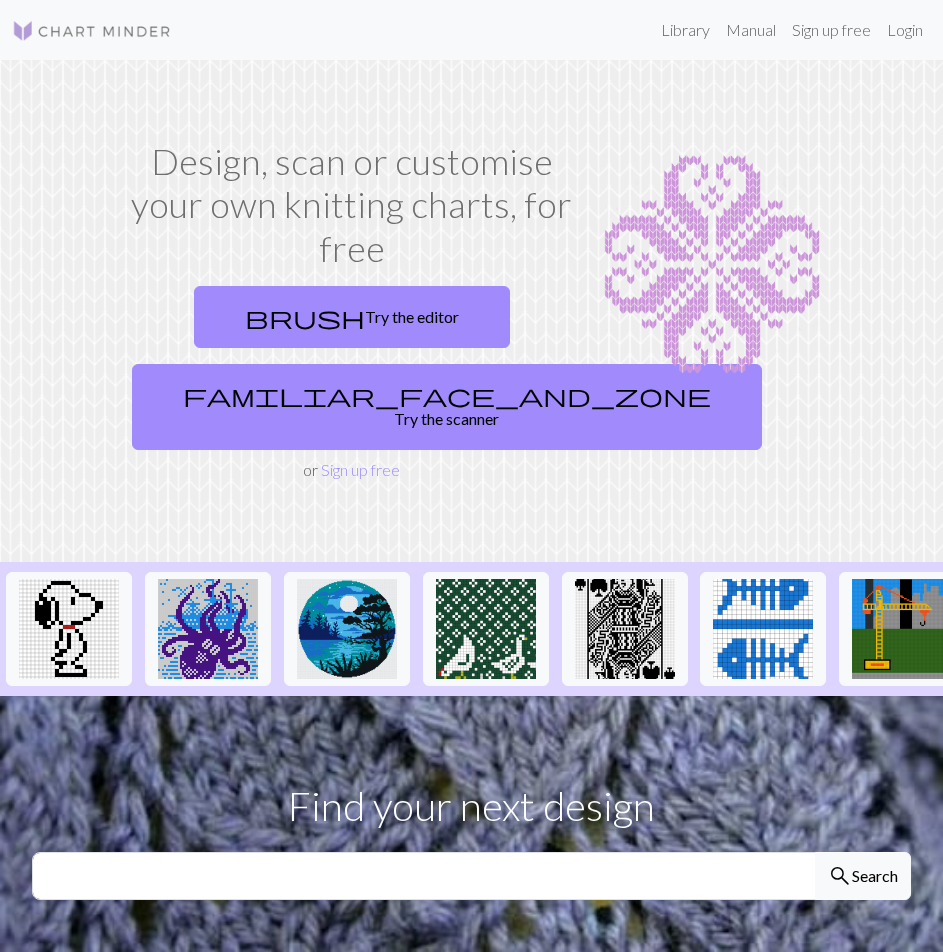 scroll, scrollTop: 0, scrollLeft: 0, axis: both 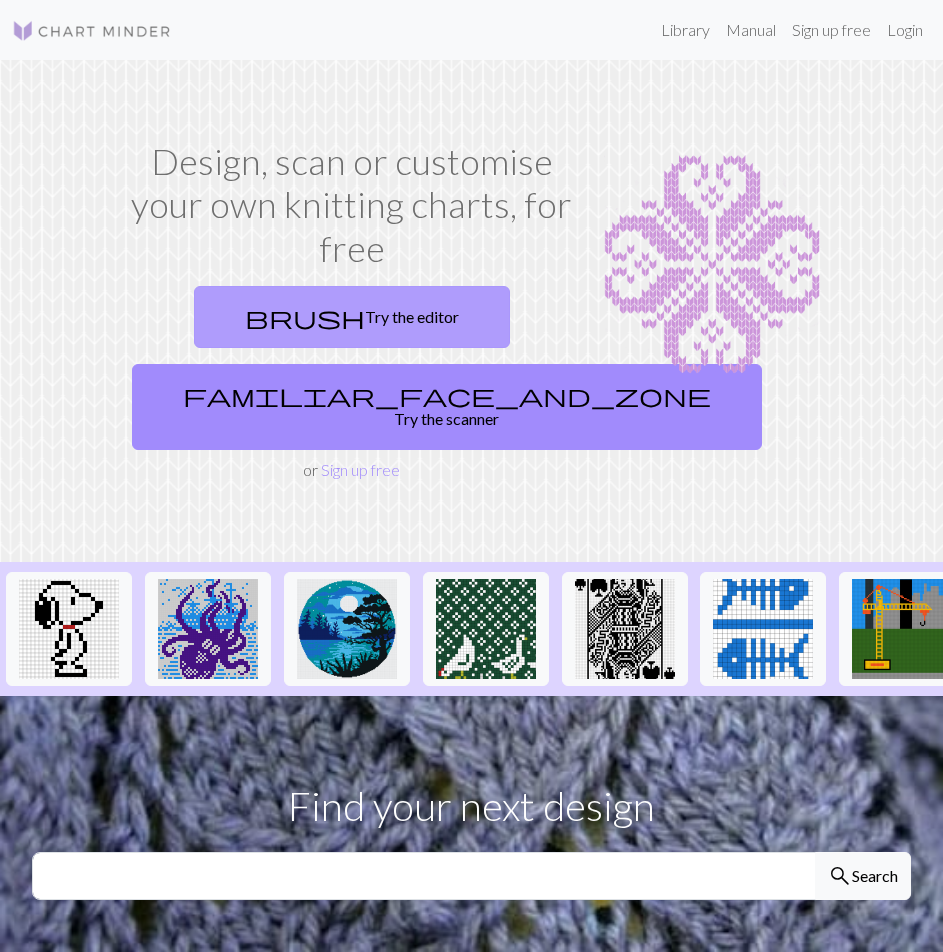 click on "brush  Try the editor" at bounding box center (352, 317) 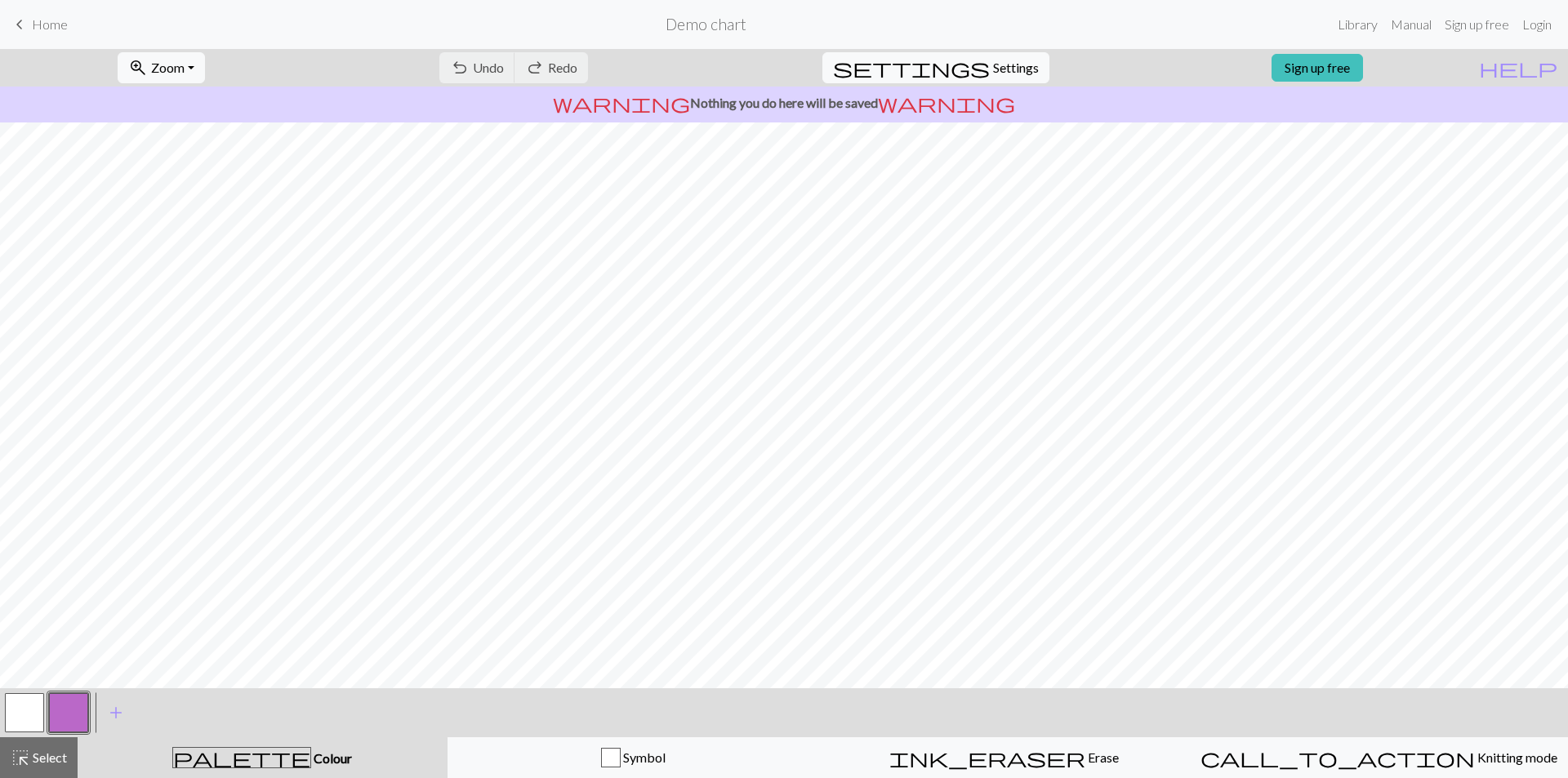 click at bounding box center [24, 713] 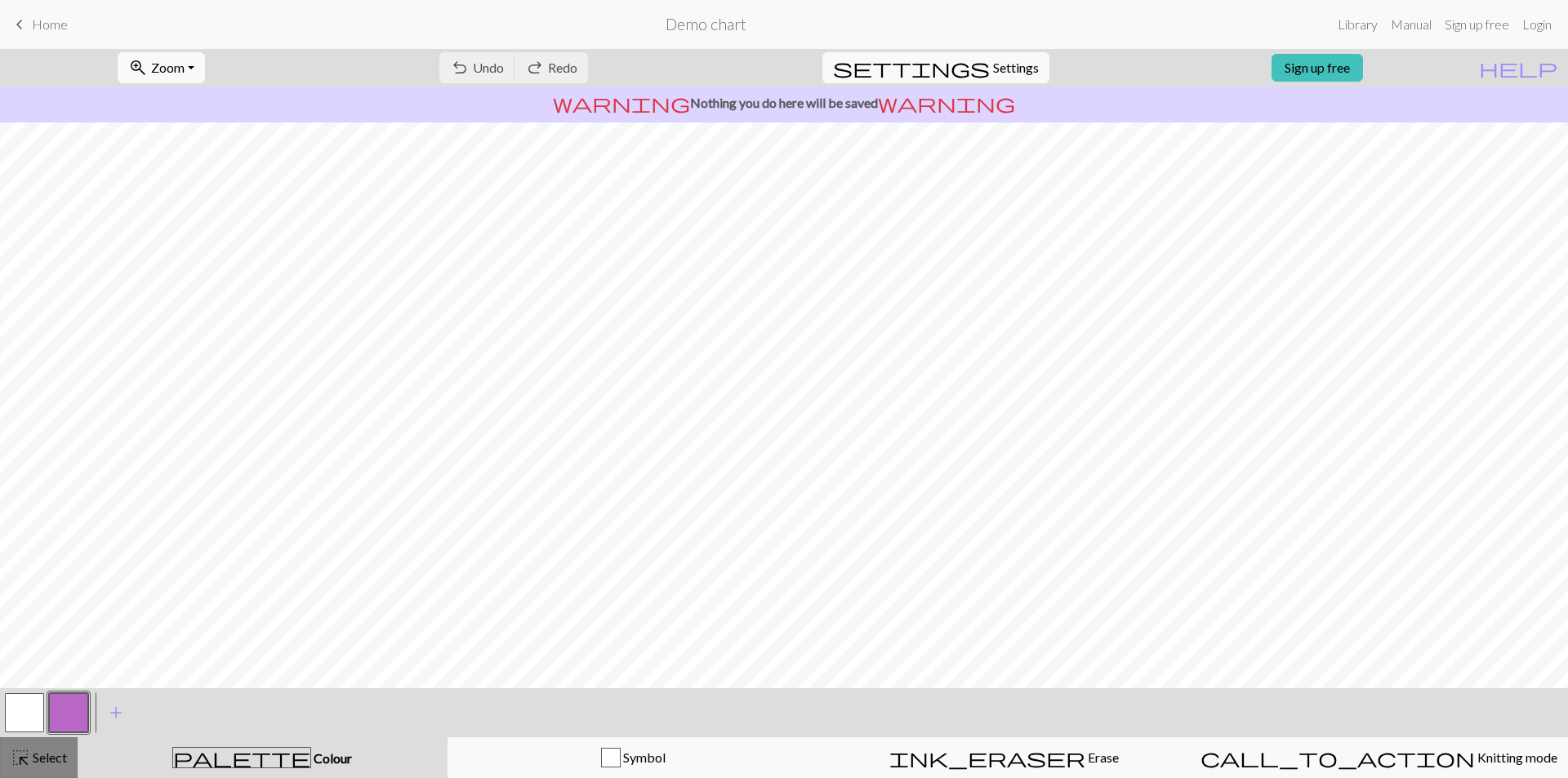 click on "highlight_alt" at bounding box center [20, 758] 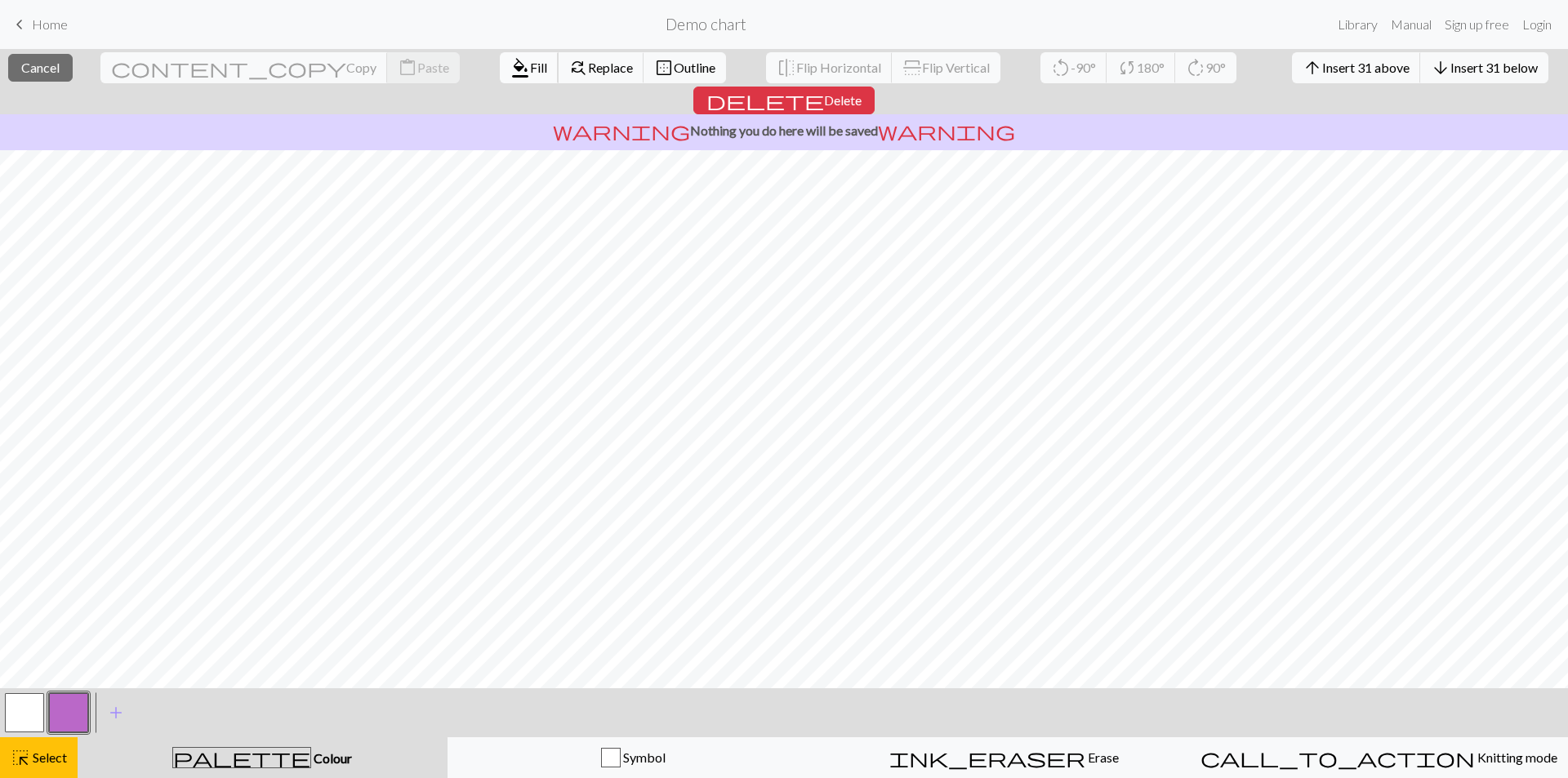 click on "Fill" at bounding box center (538, 67) 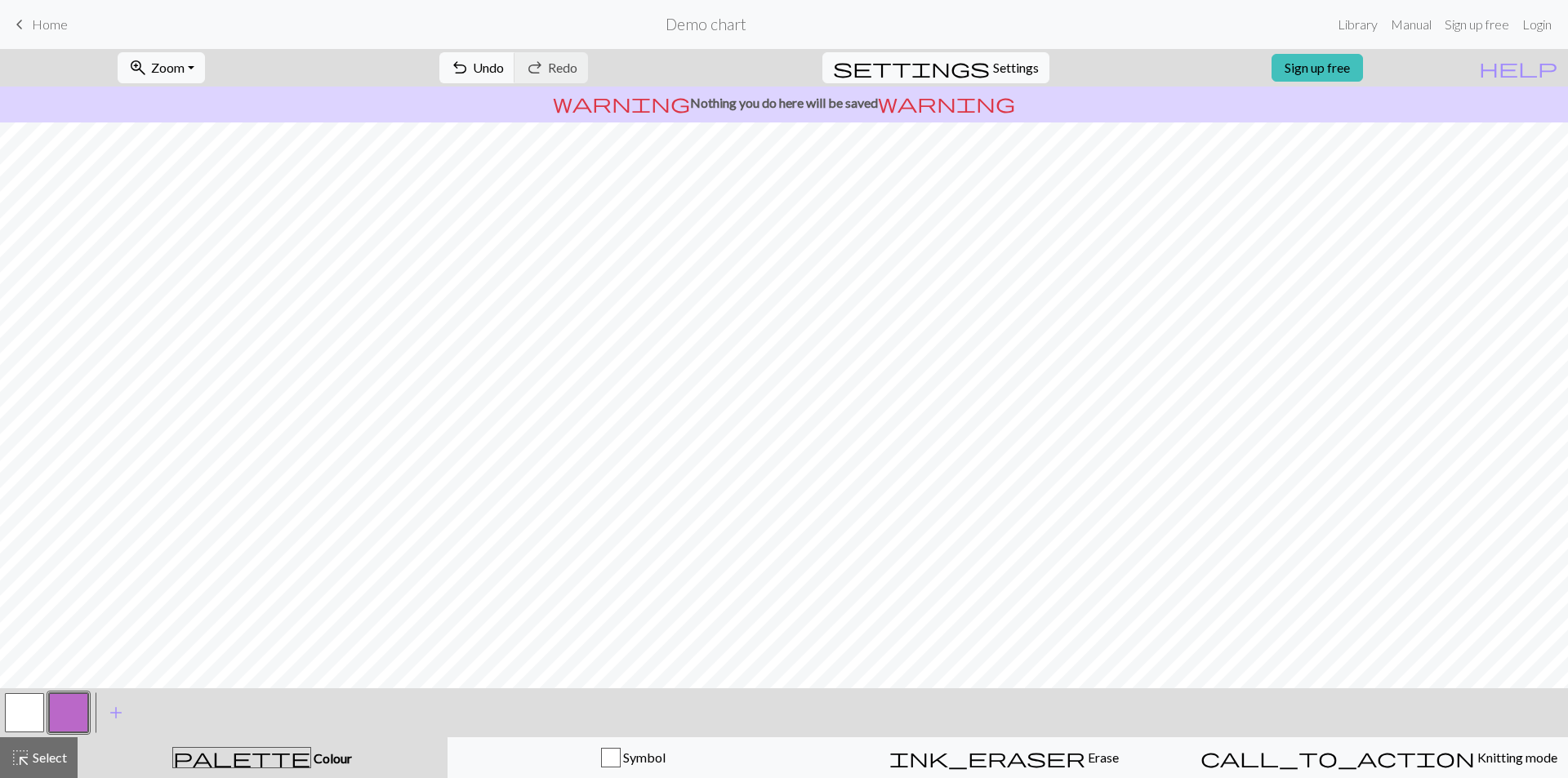 click at bounding box center (24, 713) 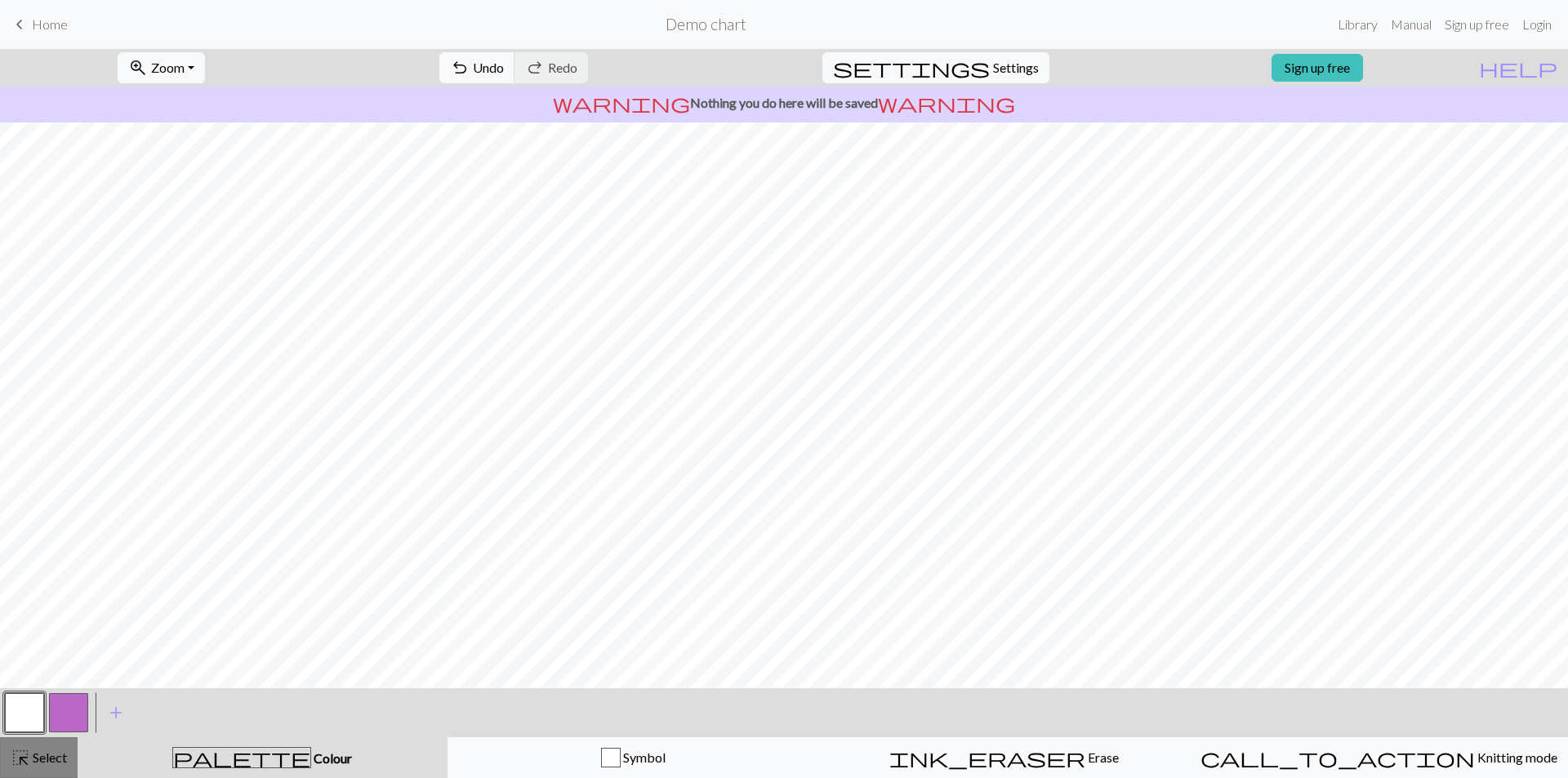 click on "Select" at bounding box center (48, 757) 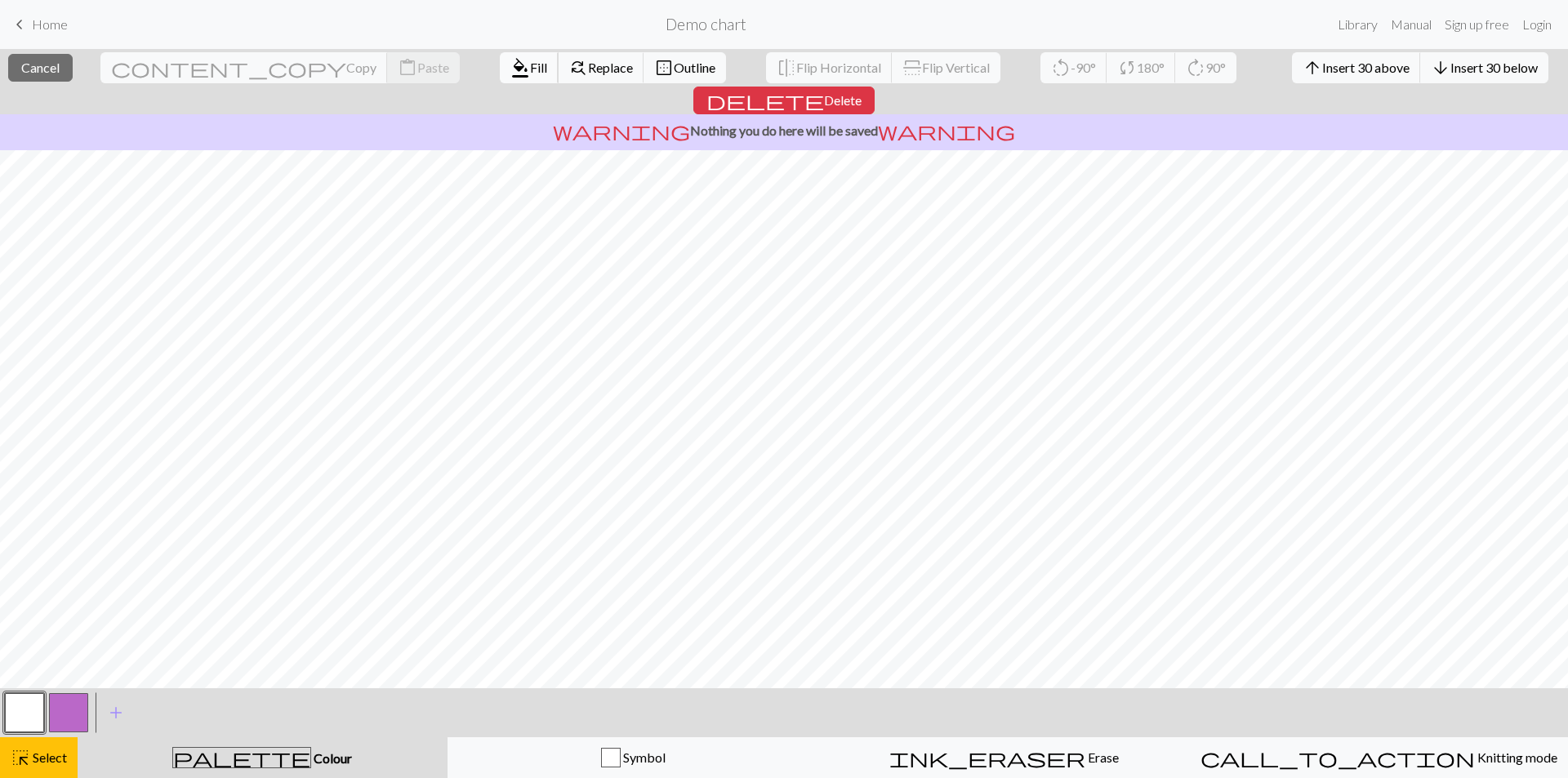 click on "format_color_fill" at bounding box center [520, 68] 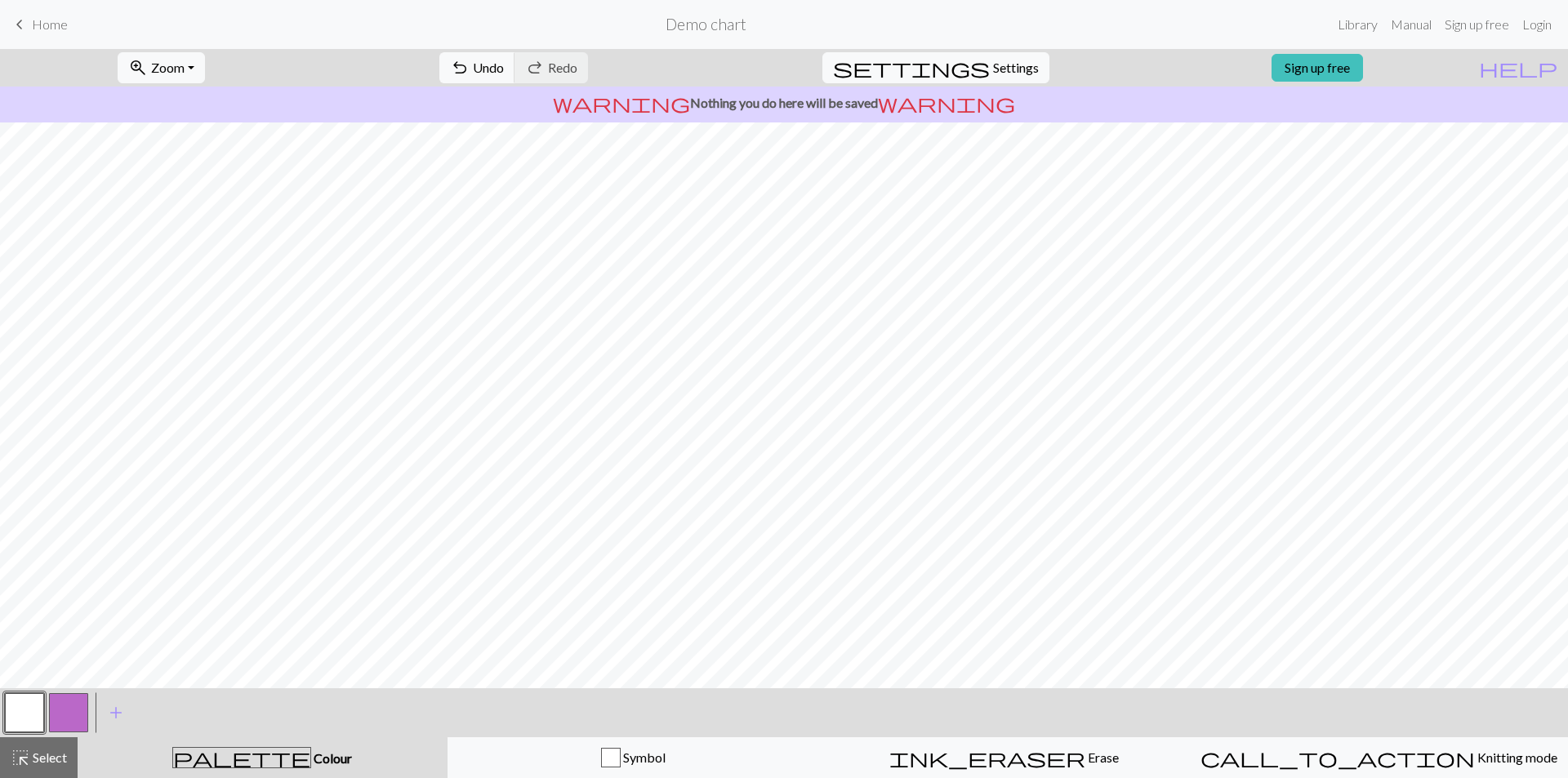 click at bounding box center [69, 713] 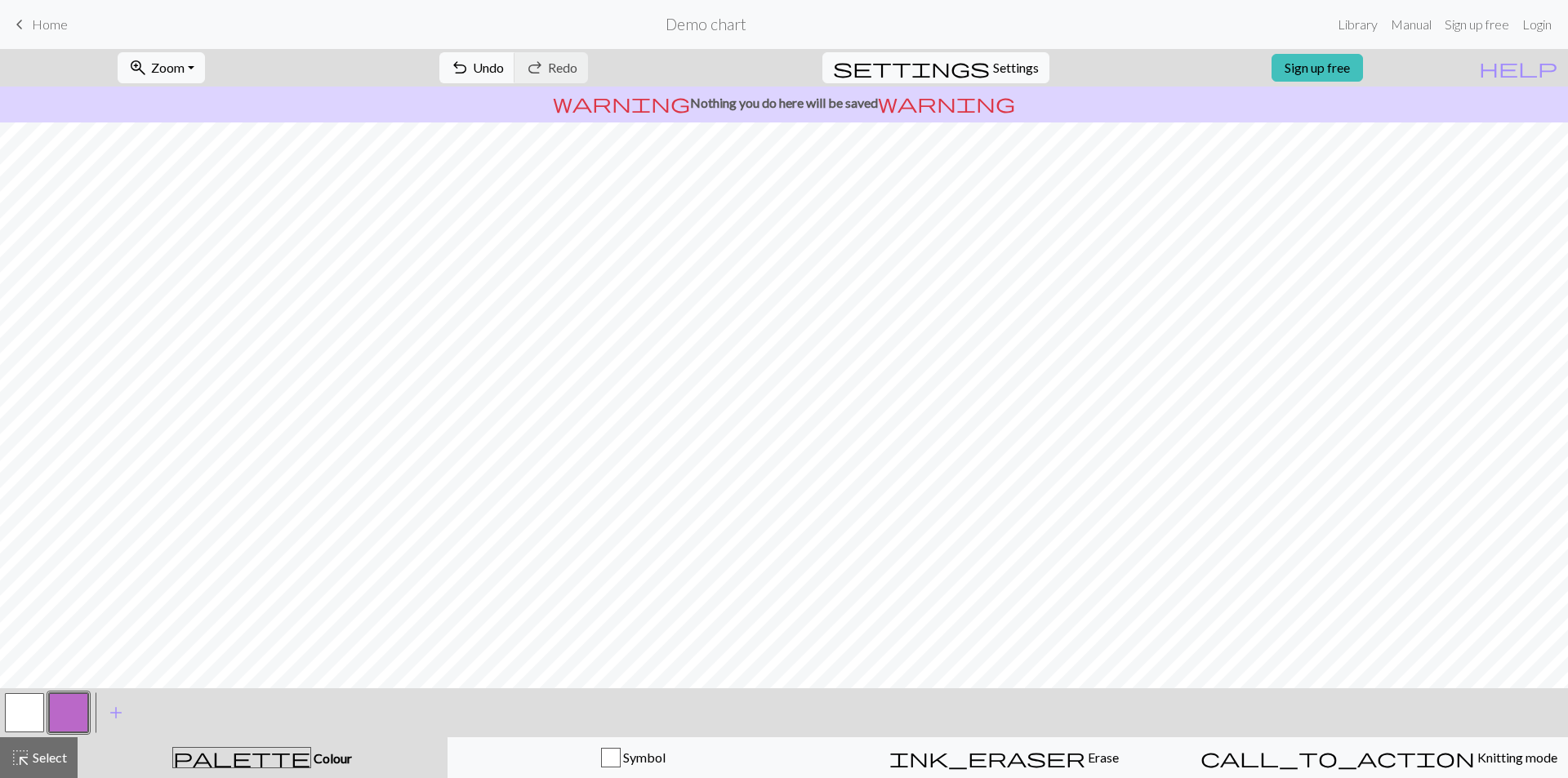 click at bounding box center [69, 713] 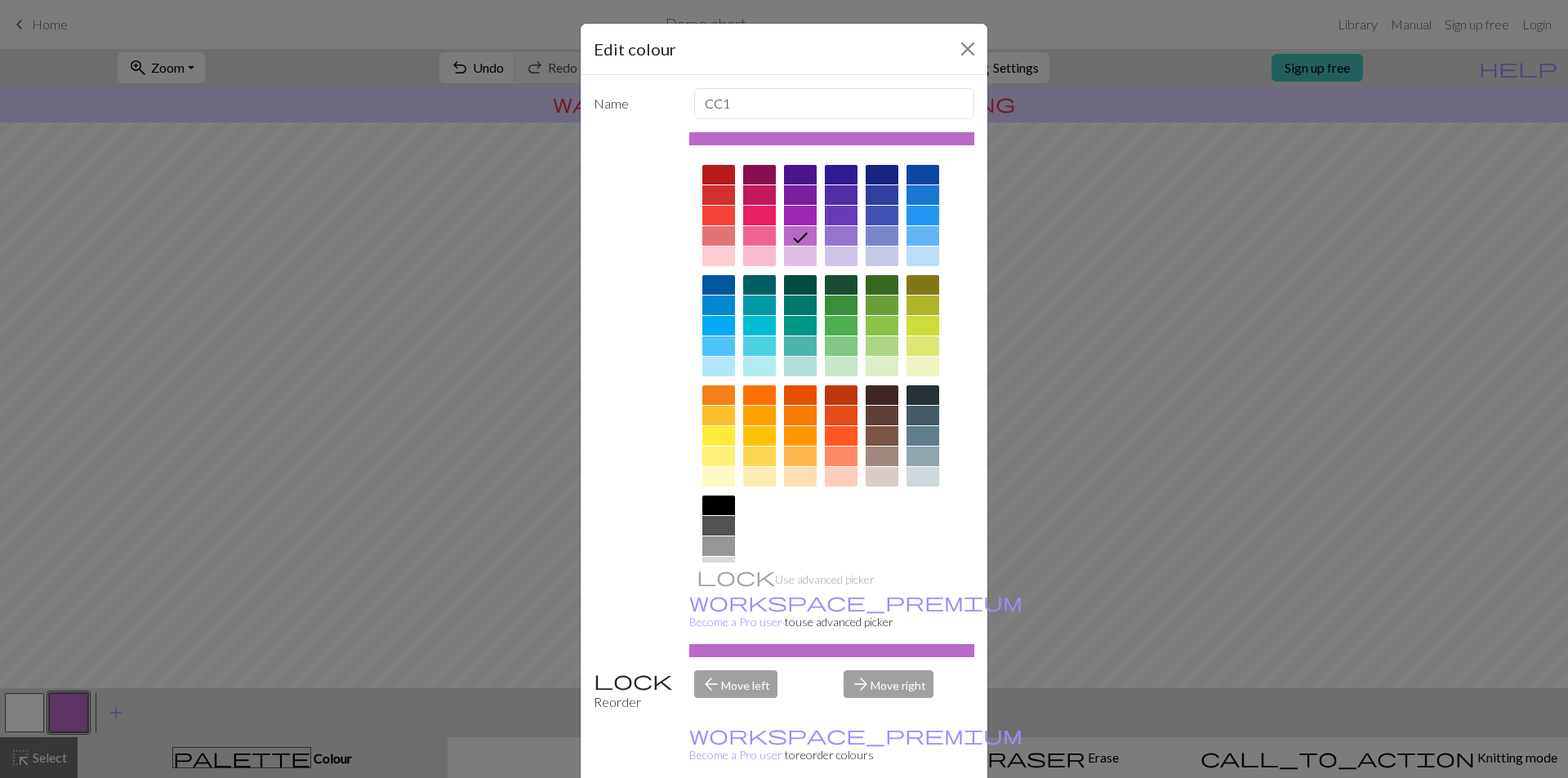 click at bounding box center [719, 505] 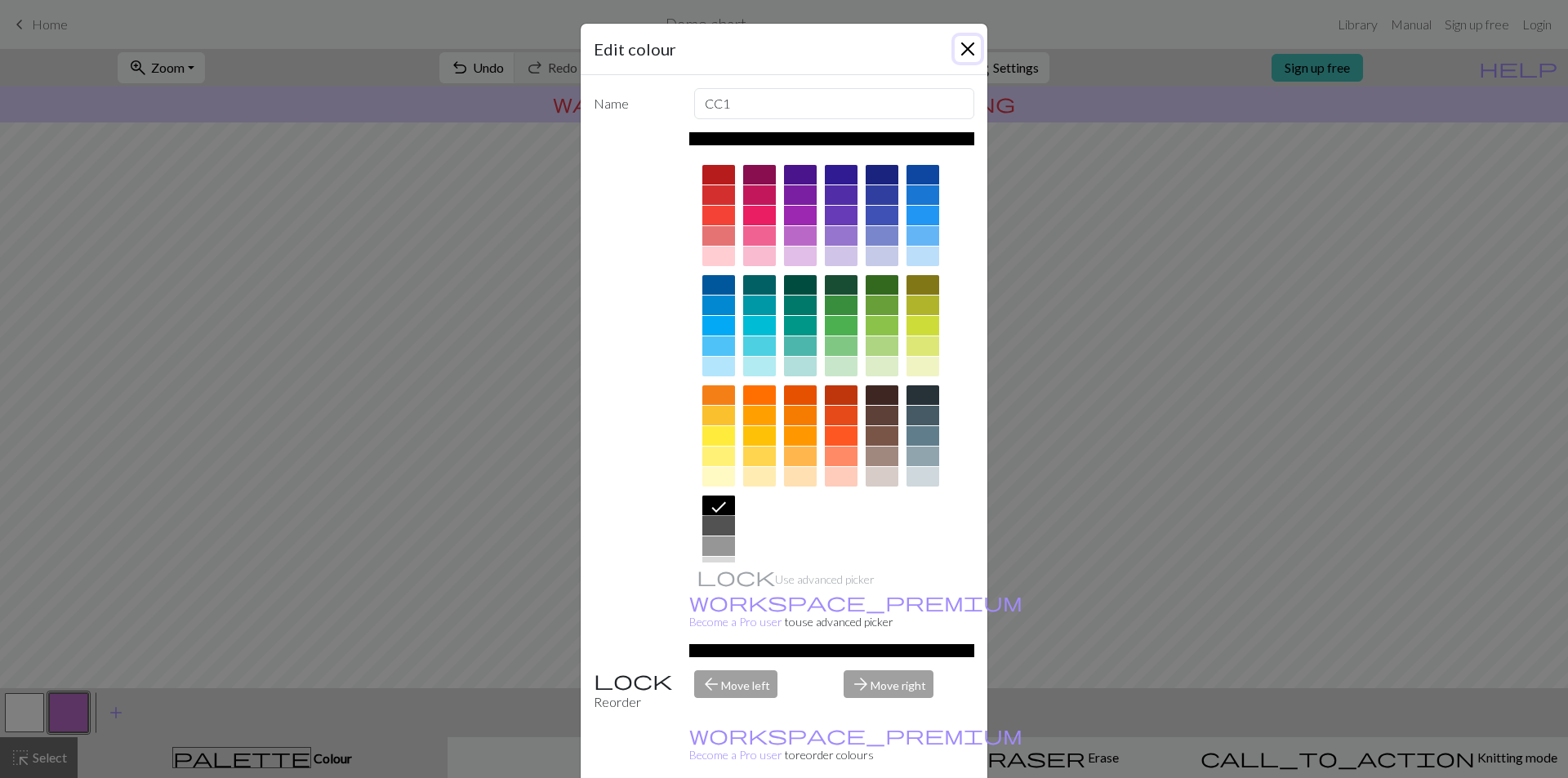 click at bounding box center (968, 49) 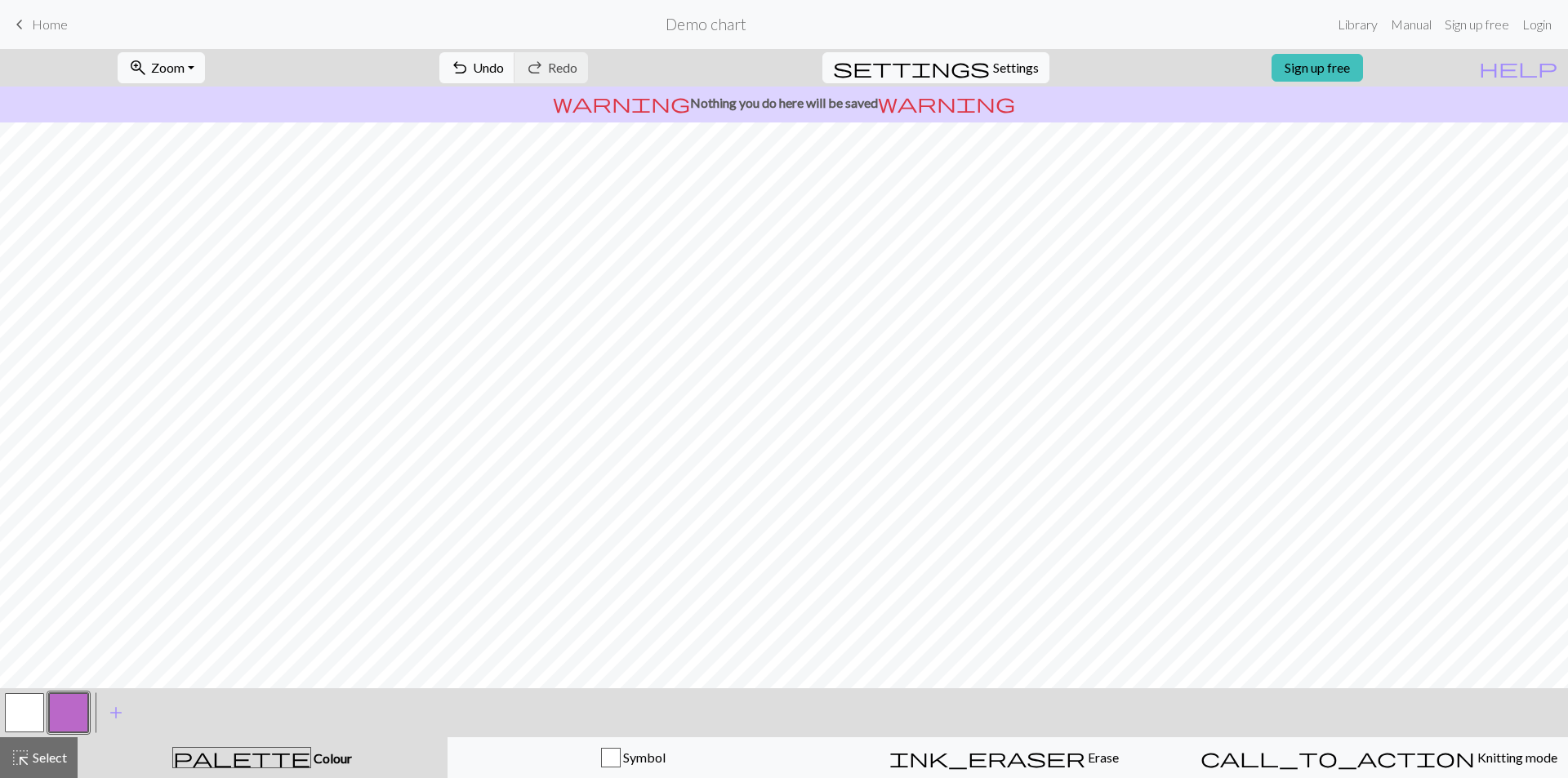 click at bounding box center [69, 713] 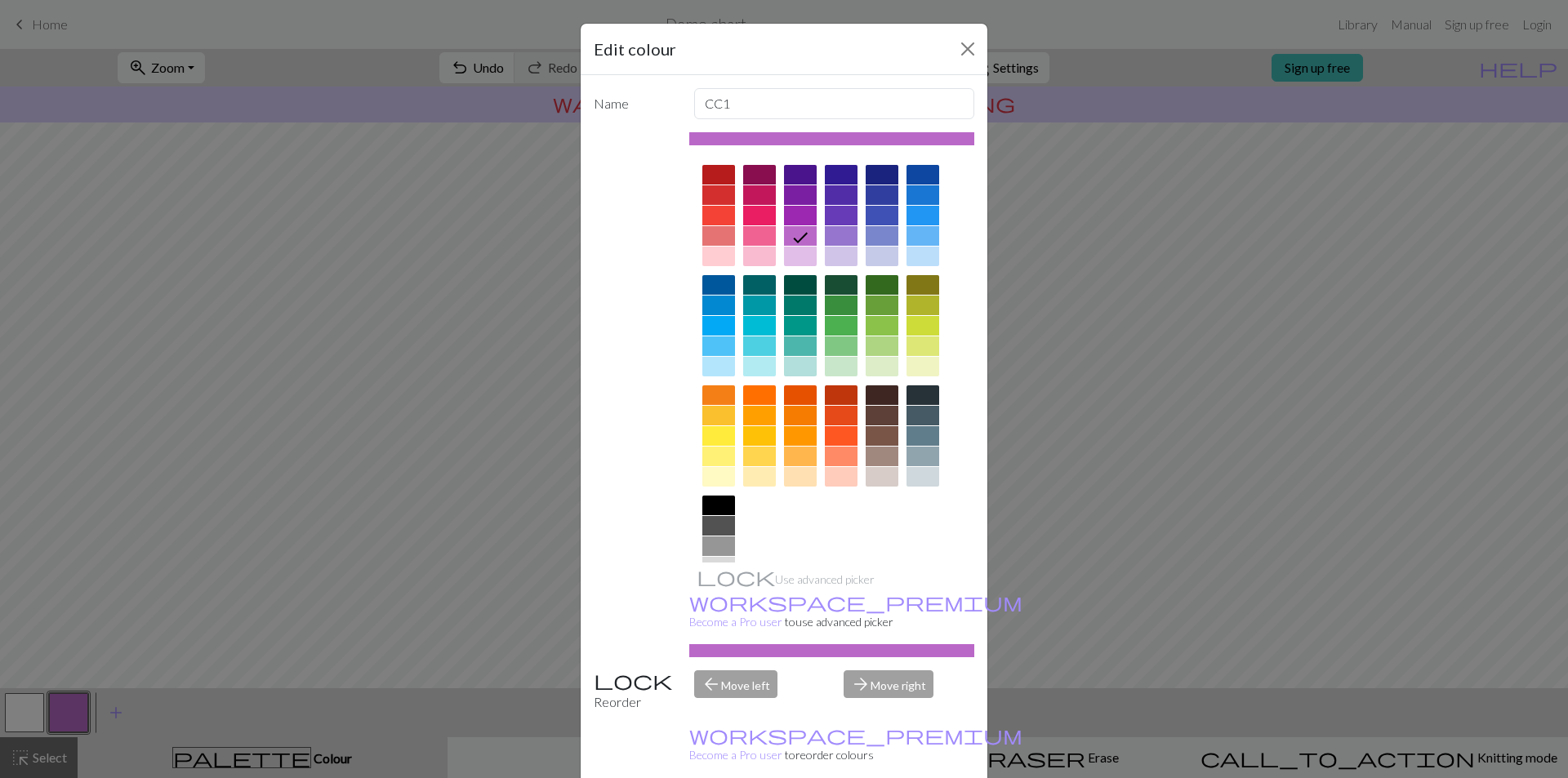 click at bounding box center [719, 505] 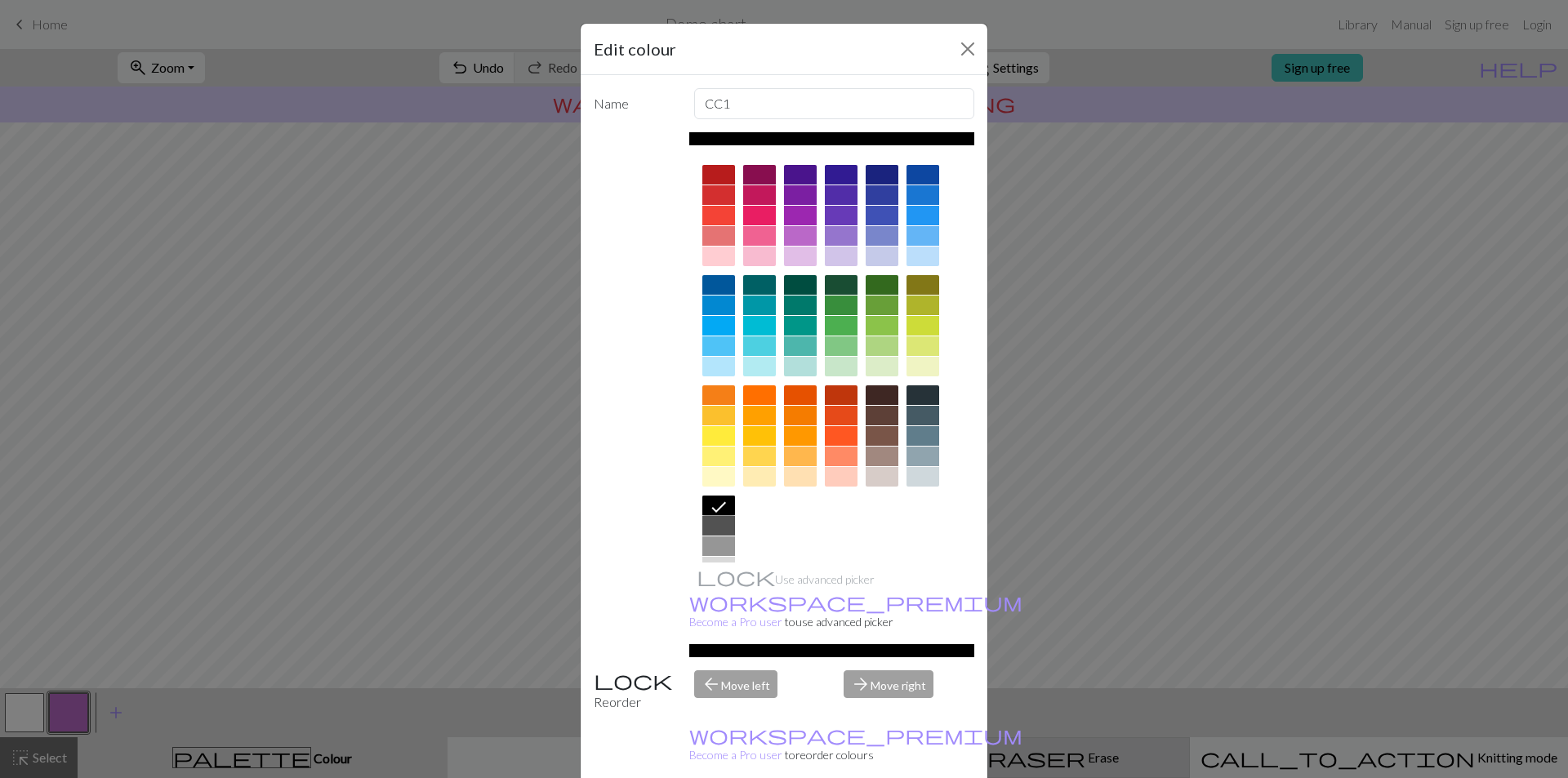 click on "Done" at bounding box center (882, 820) 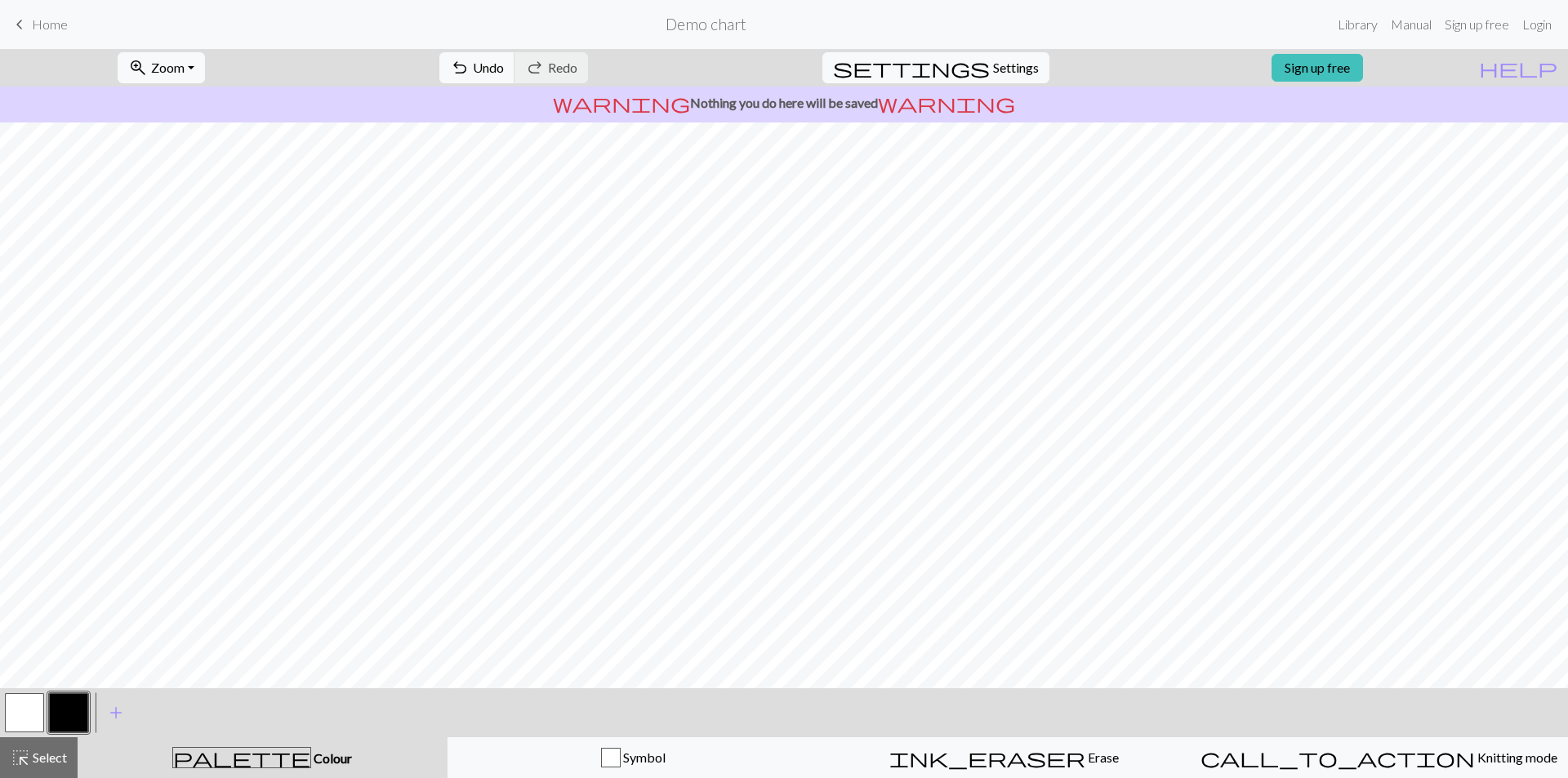 click at bounding box center (24, 713) 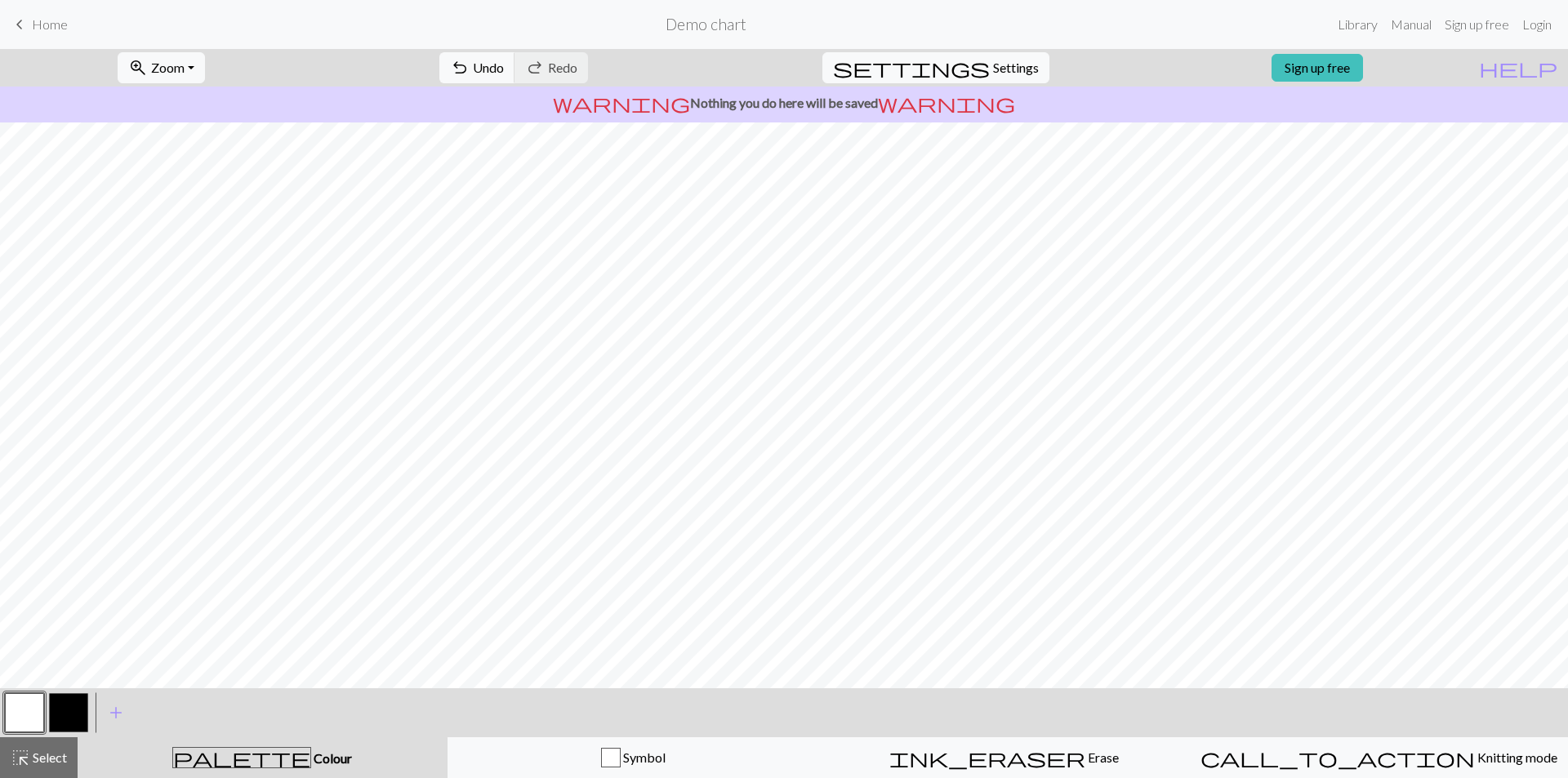 click at bounding box center (69, 713) 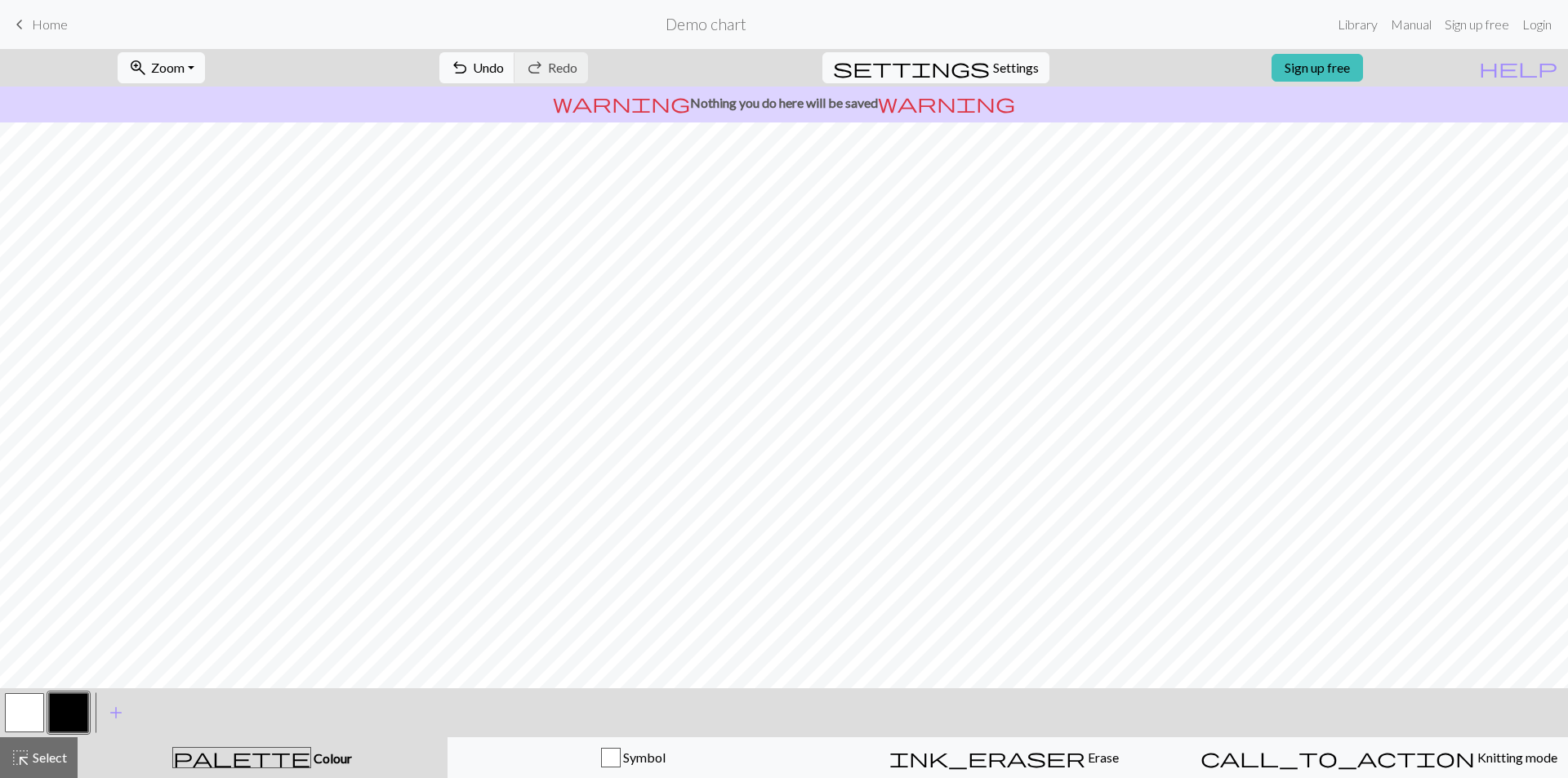 click at bounding box center (24, 713) 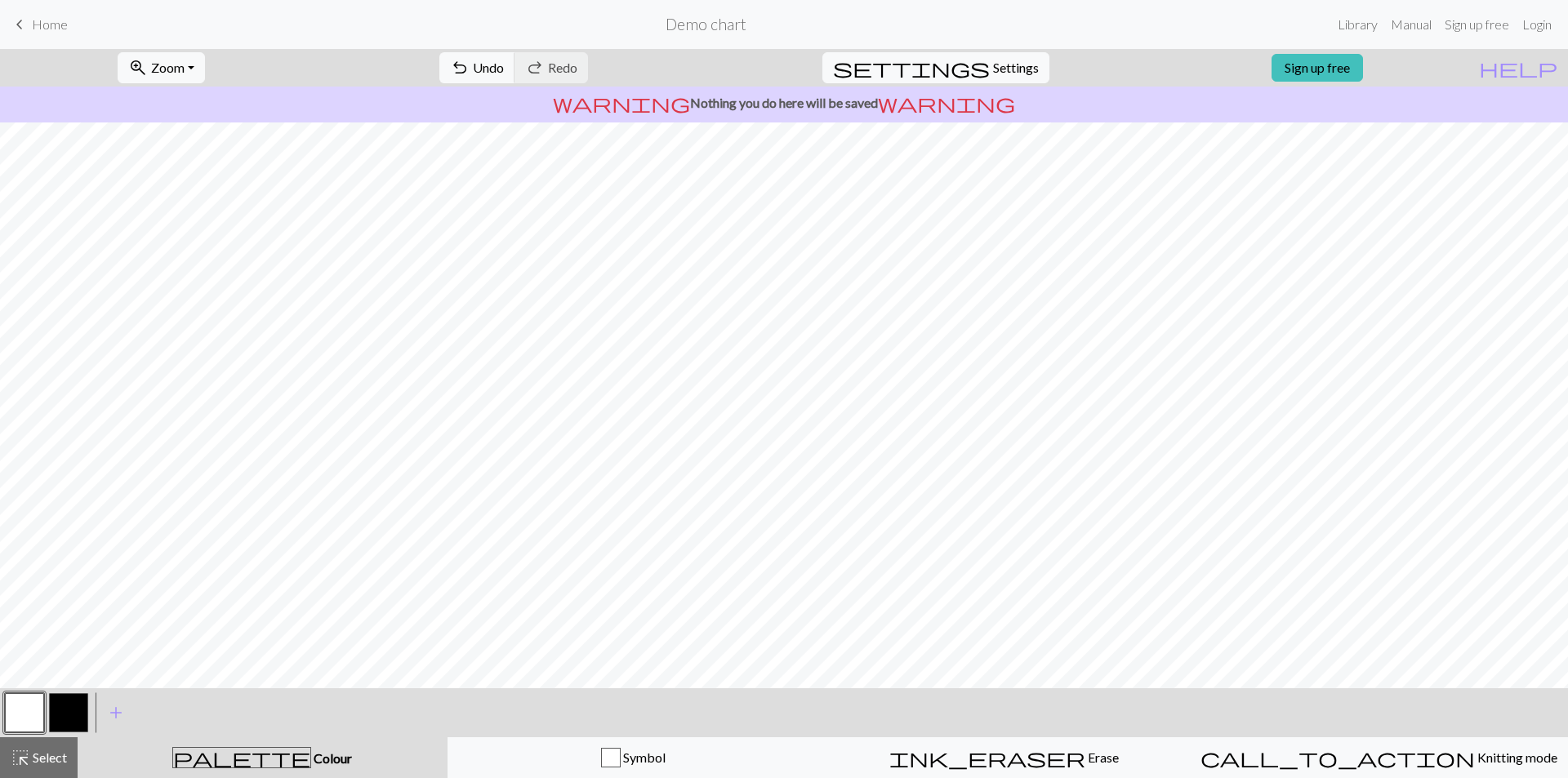 click at bounding box center (69, 713) 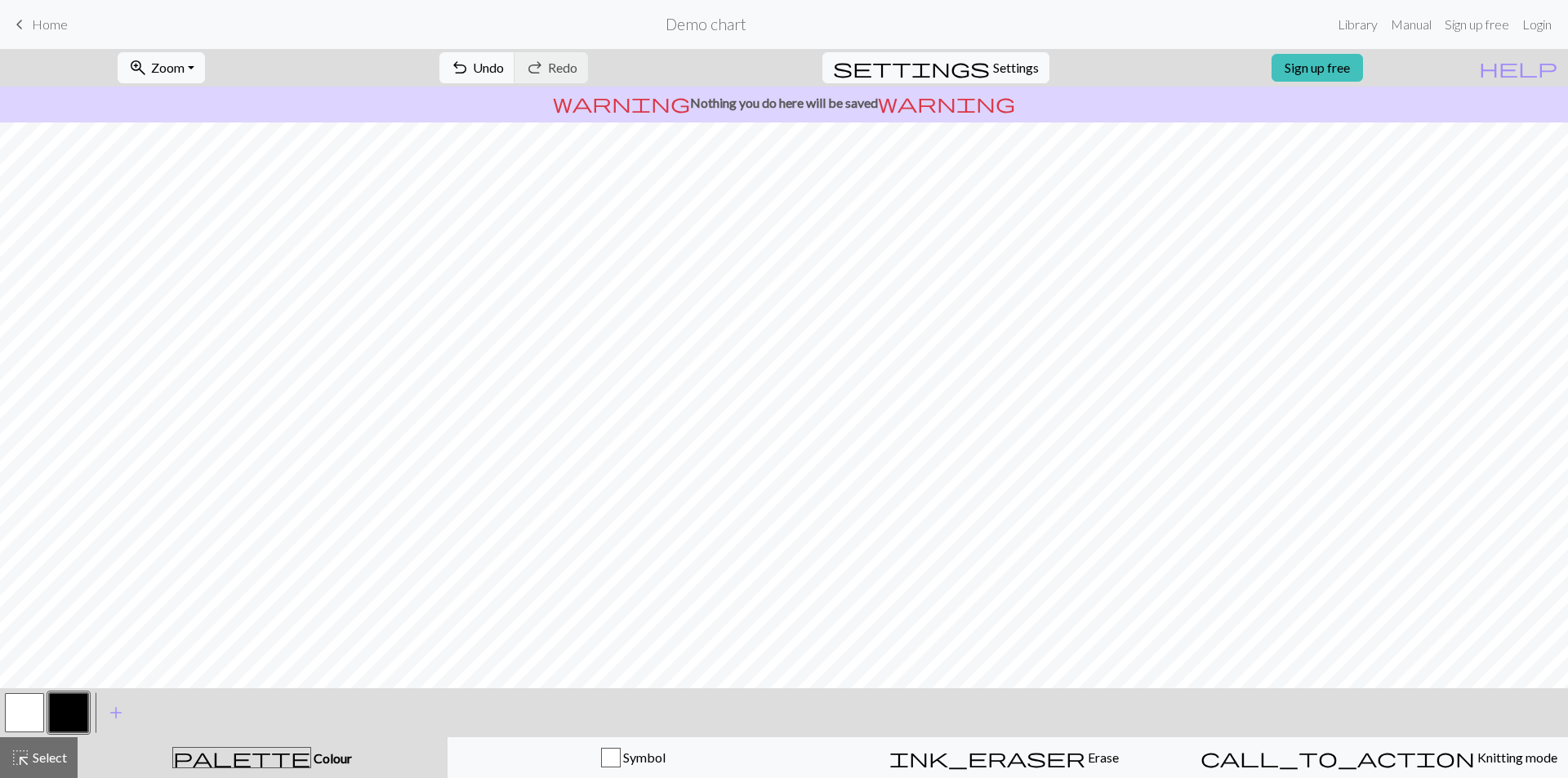 click on "settings  Settings" at bounding box center [936, 68] 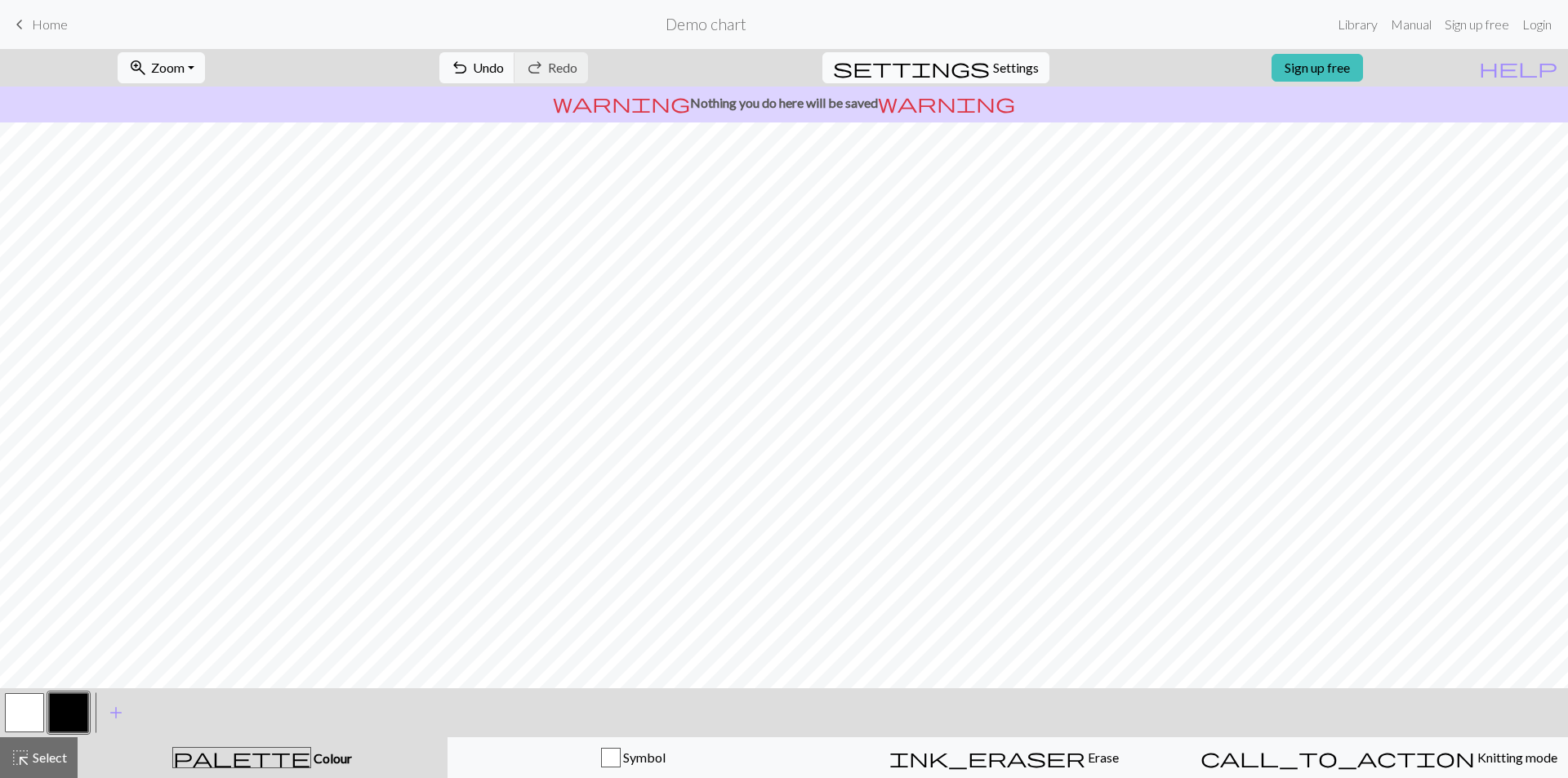 click on "Settings" at bounding box center [1016, 68] 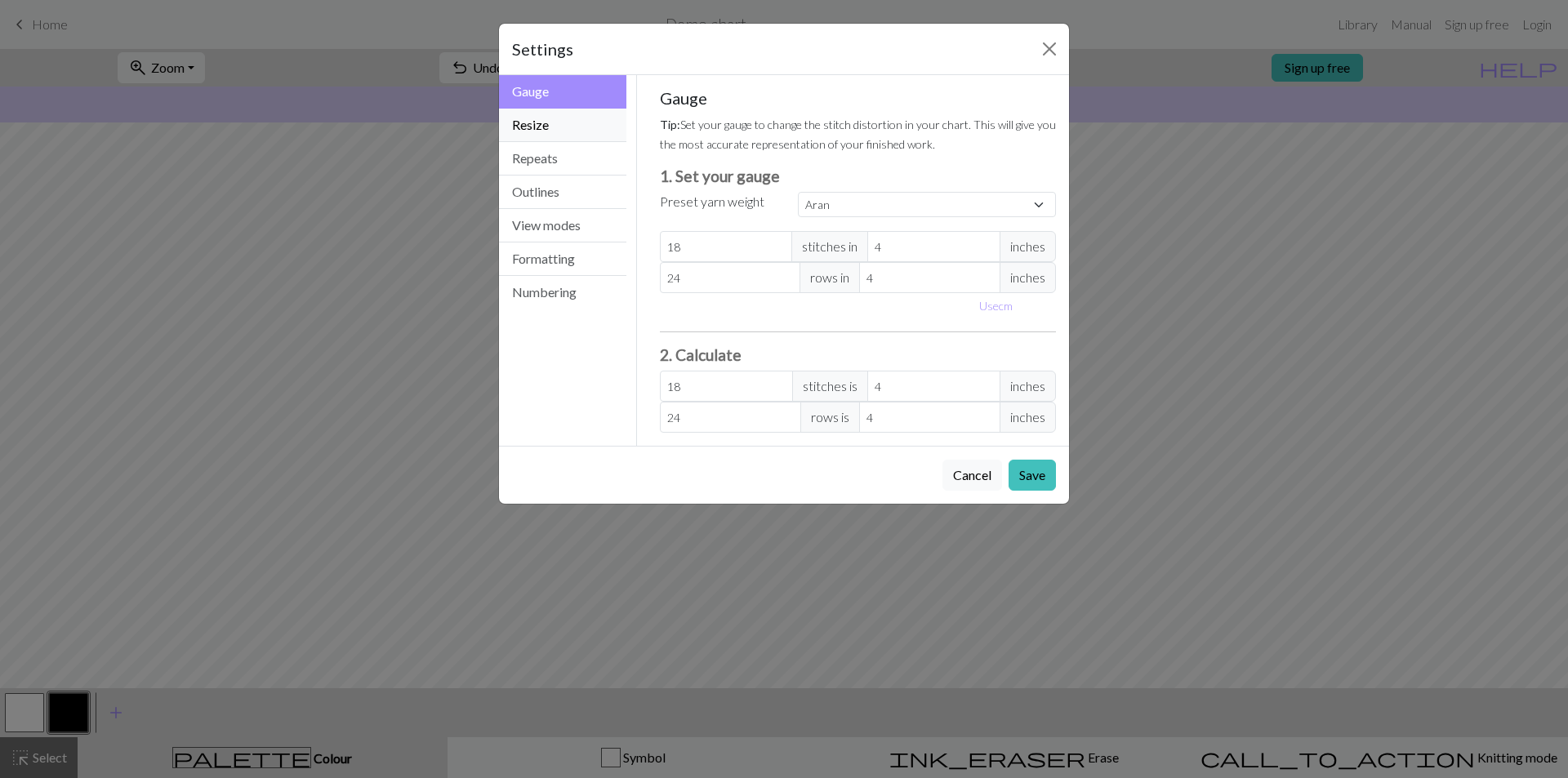 click on "Resize" at bounding box center (563, 125) 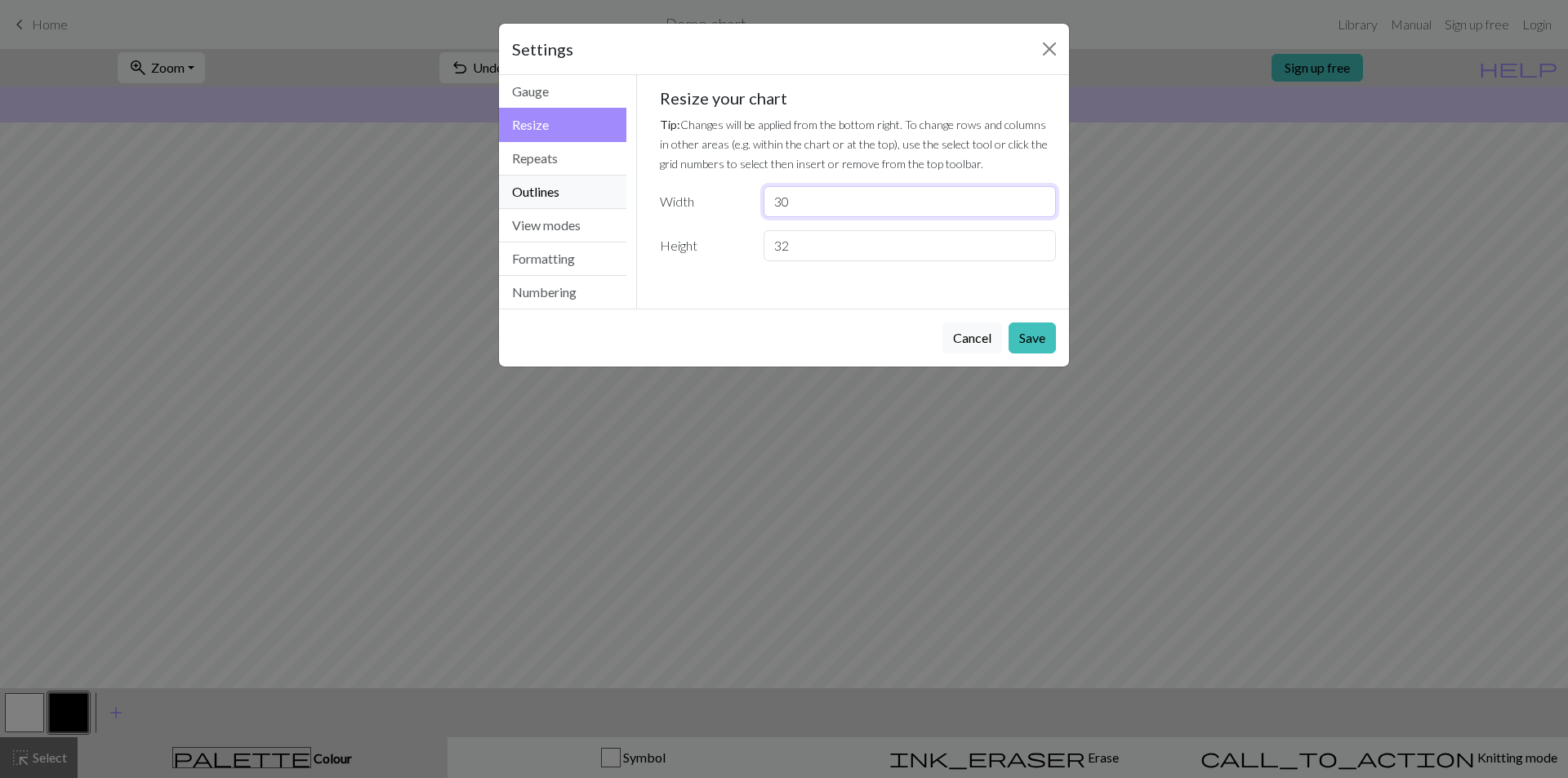 drag, startPoint x: 837, startPoint y: 192, endPoint x: 532, endPoint y: 186, distance: 305.059 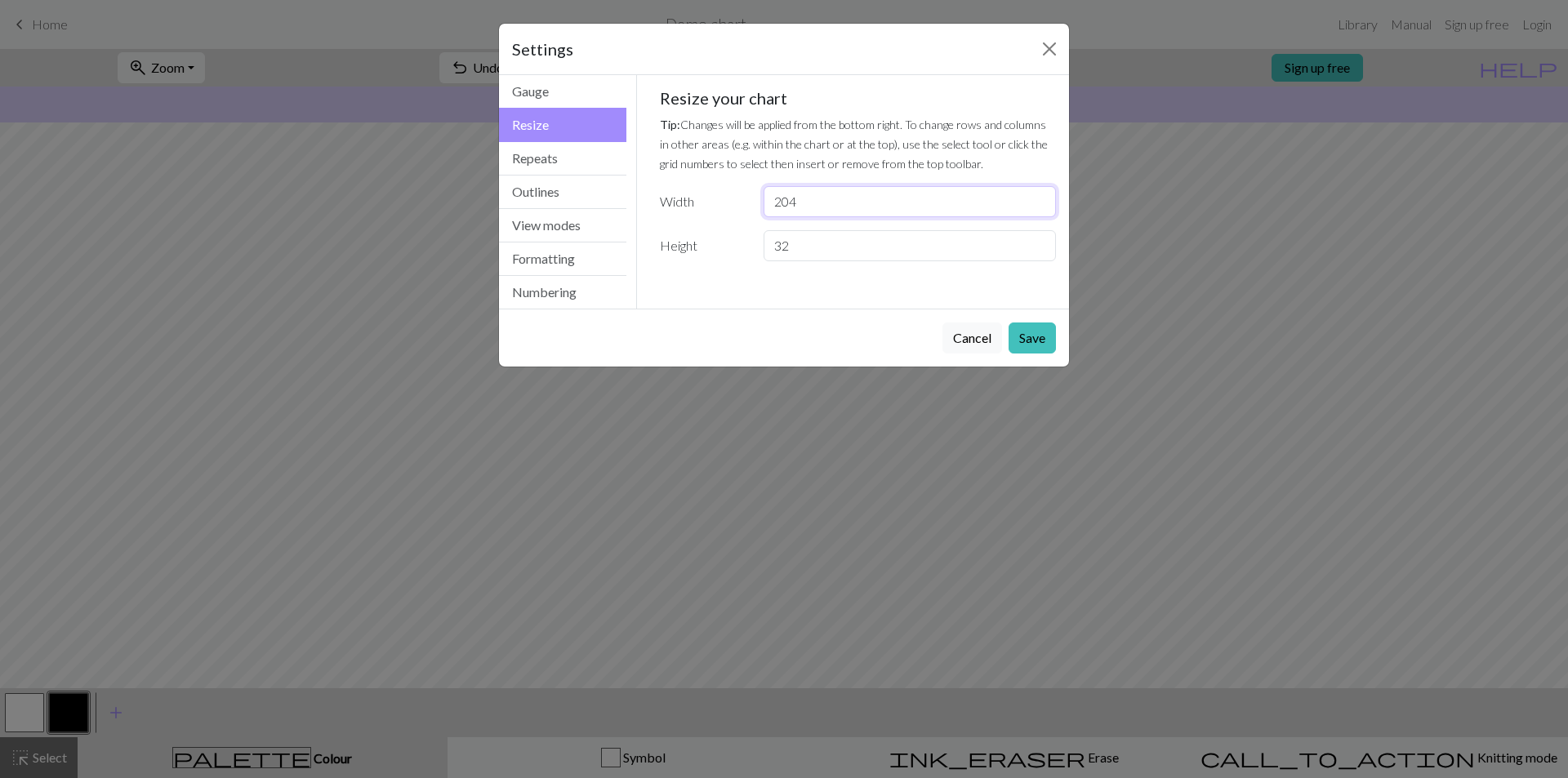 type on "204" 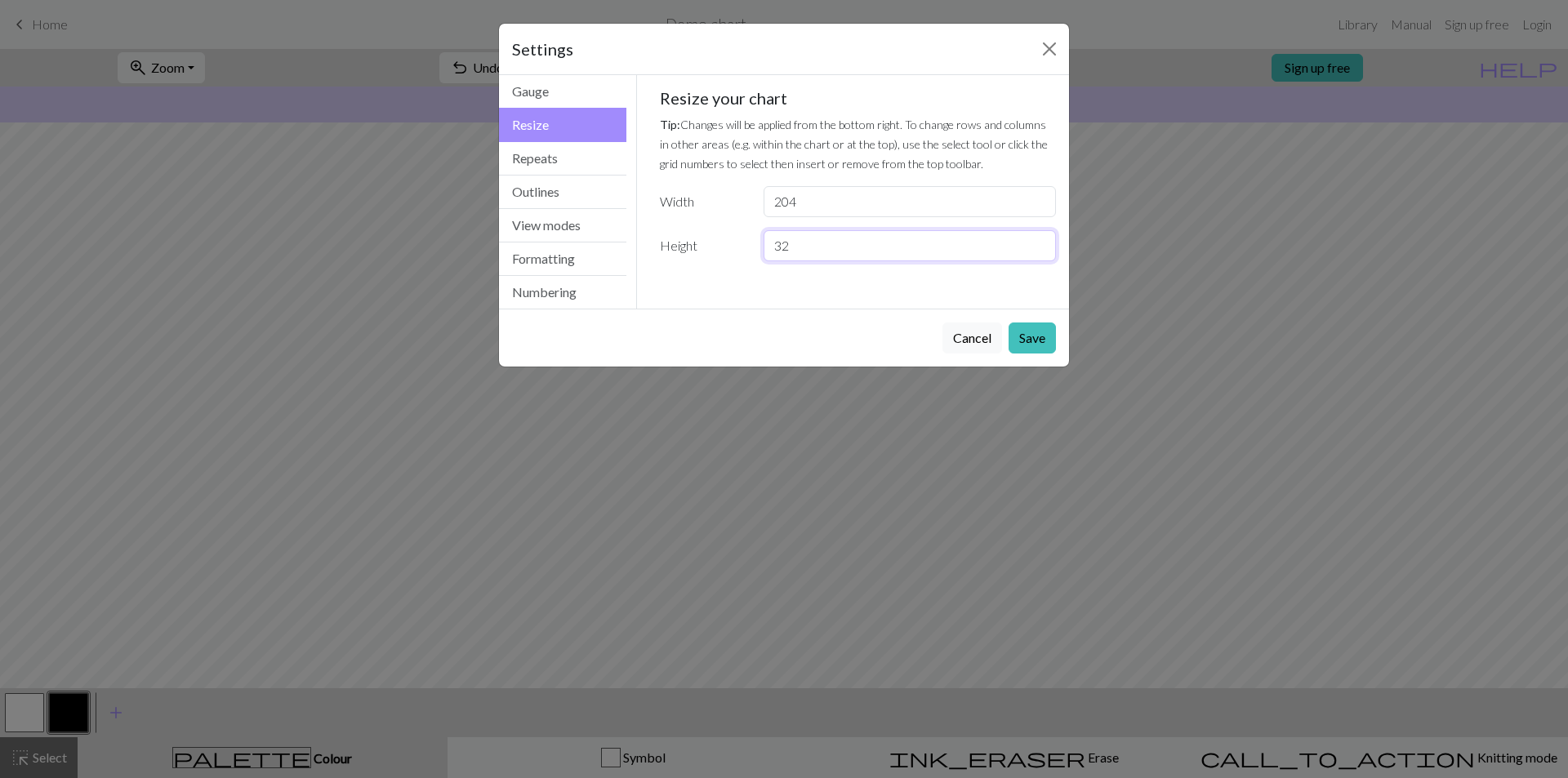 drag, startPoint x: 826, startPoint y: 245, endPoint x: 269, endPoint y: 174, distance: 561.5069 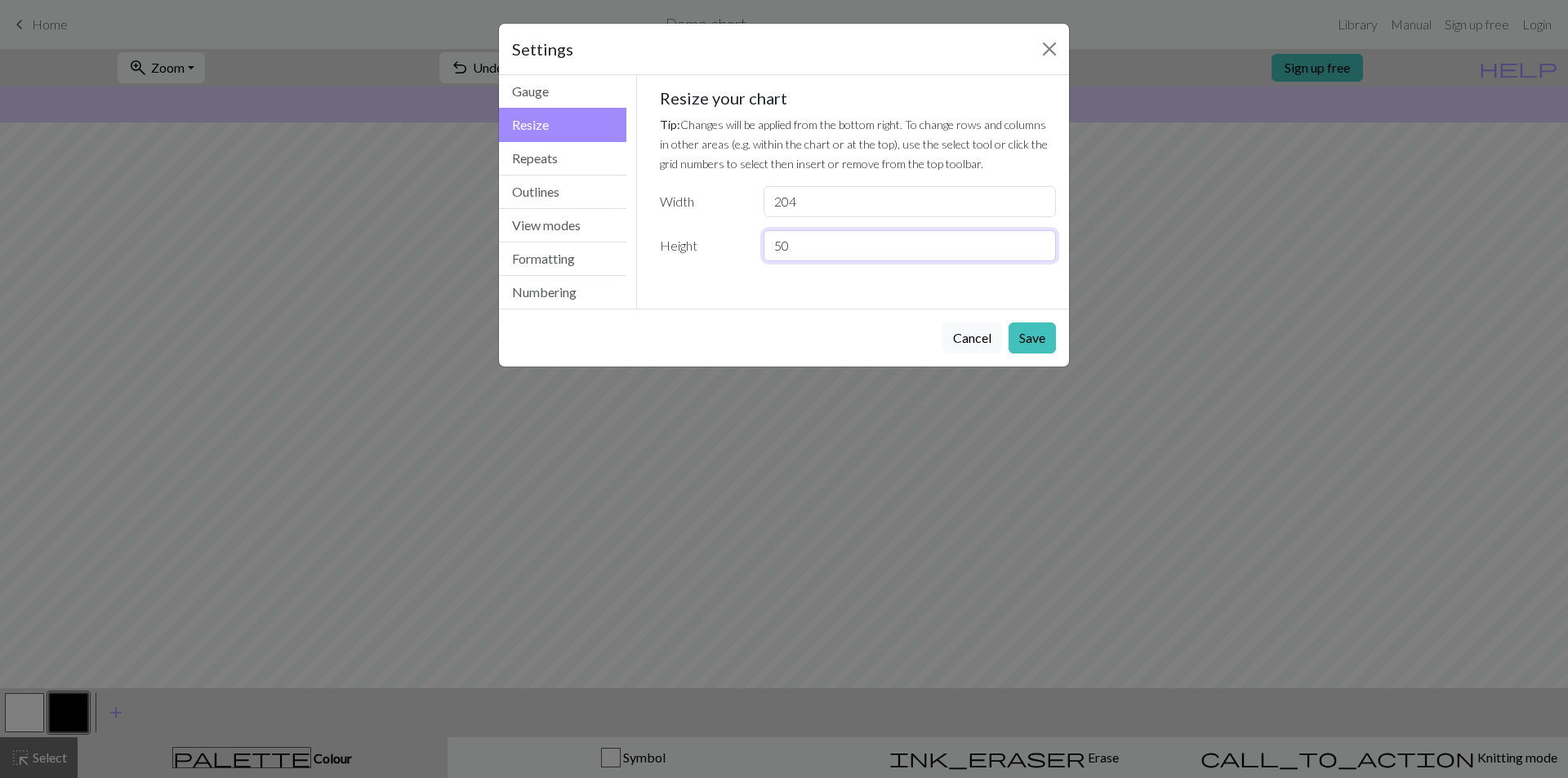 type on "50" 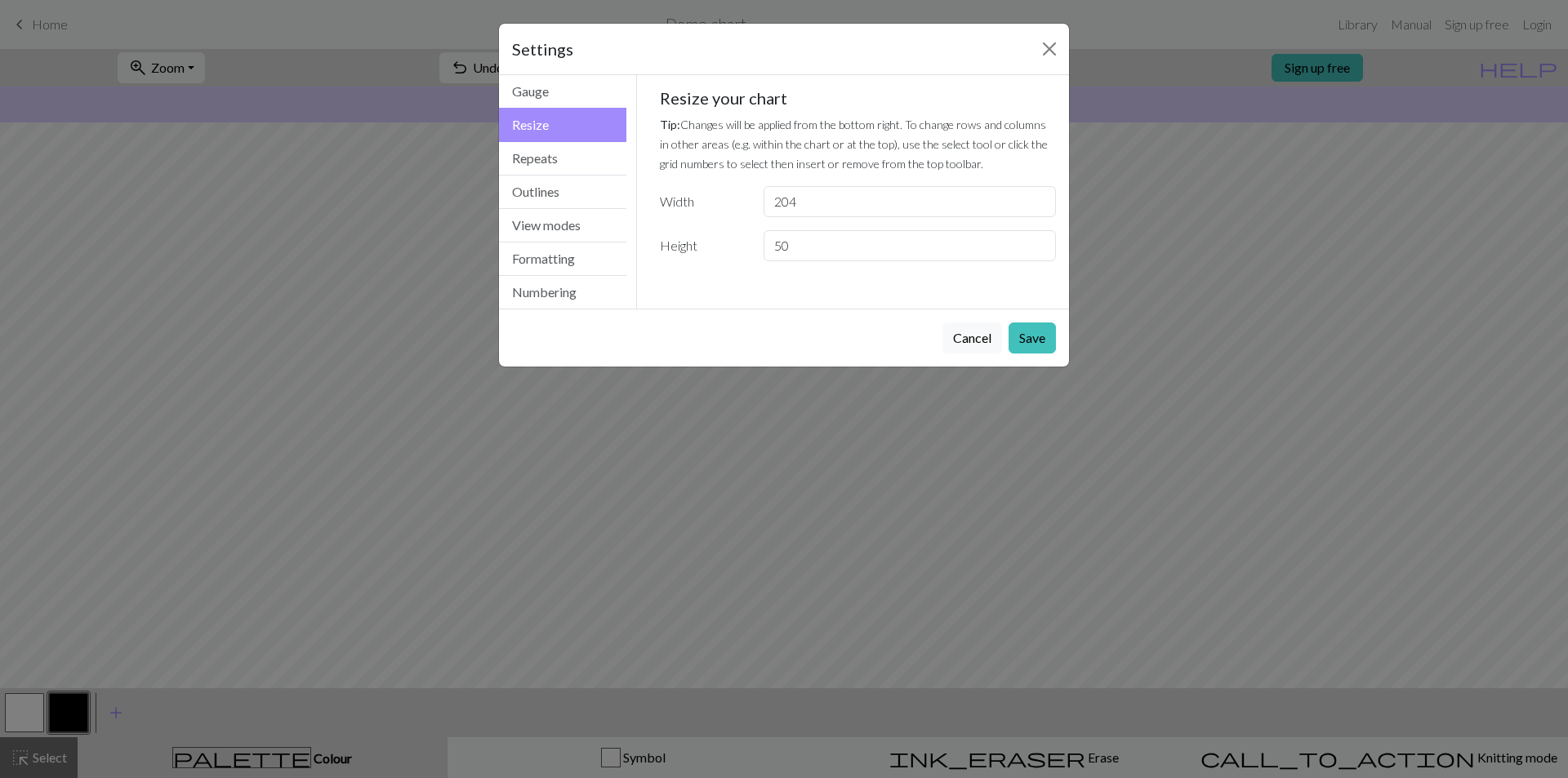 click on "Save" at bounding box center [1032, 338] 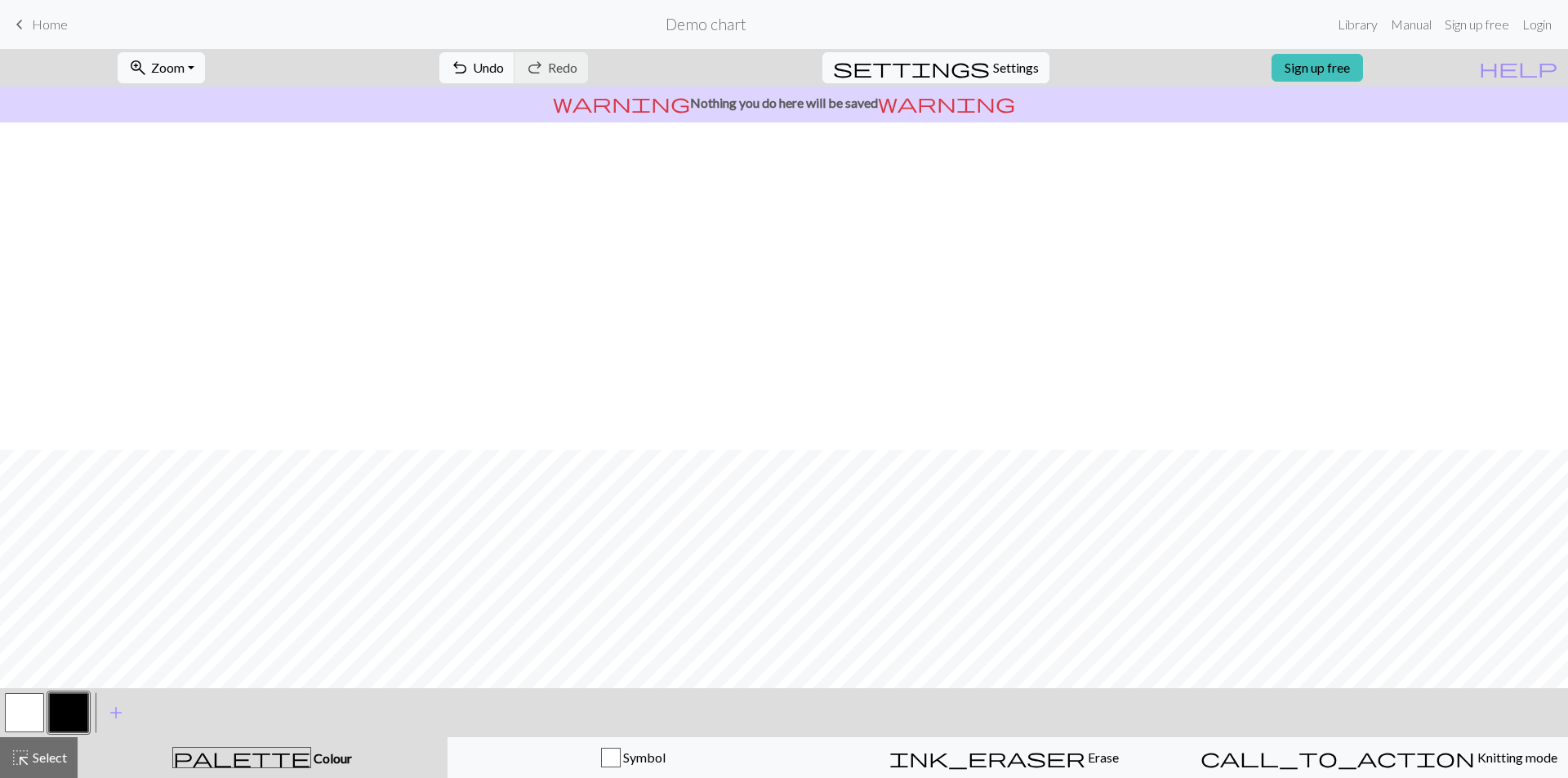 scroll, scrollTop: 336, scrollLeft: 0, axis: vertical 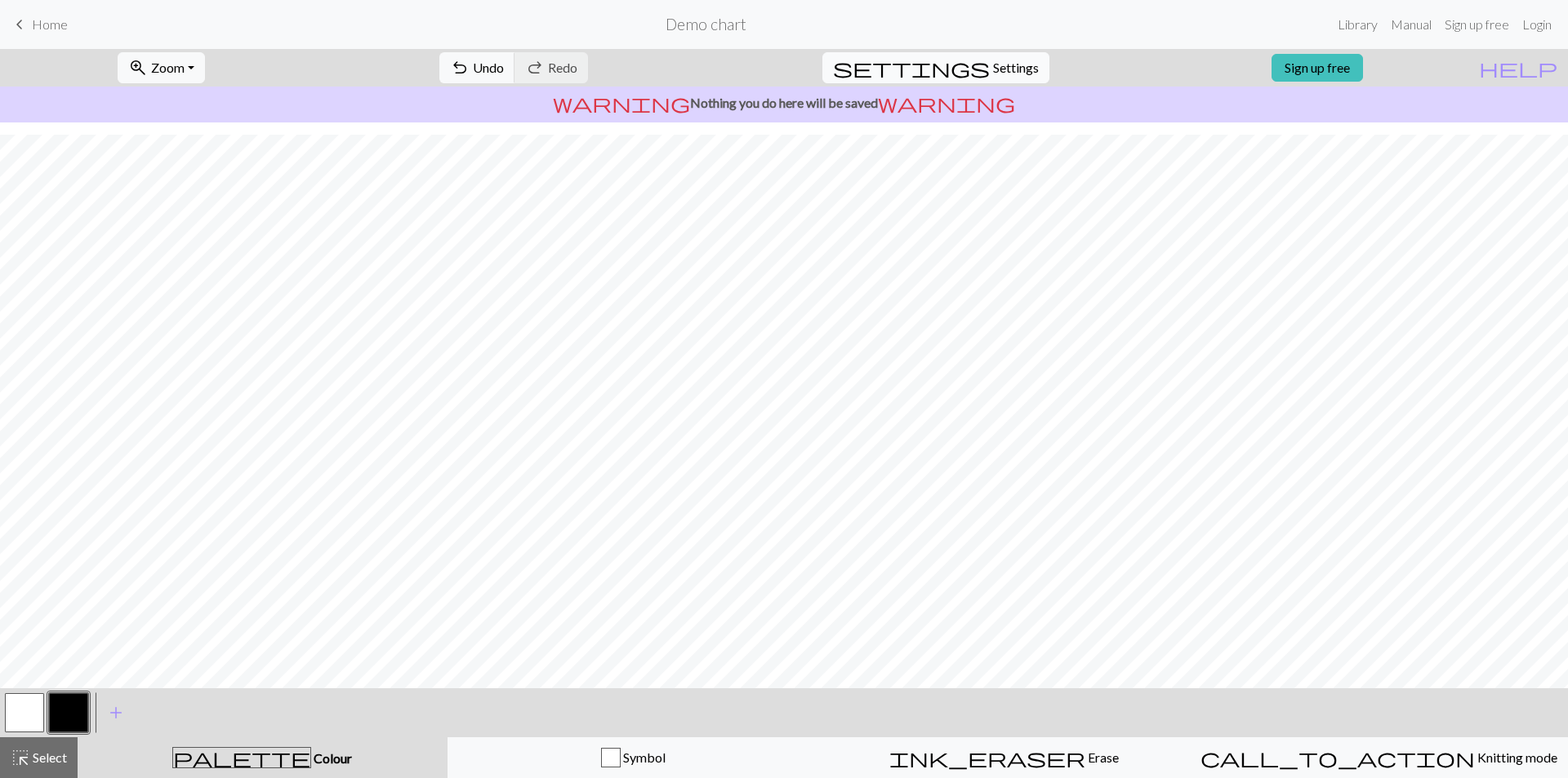 click on "Settings" at bounding box center (1016, 68) 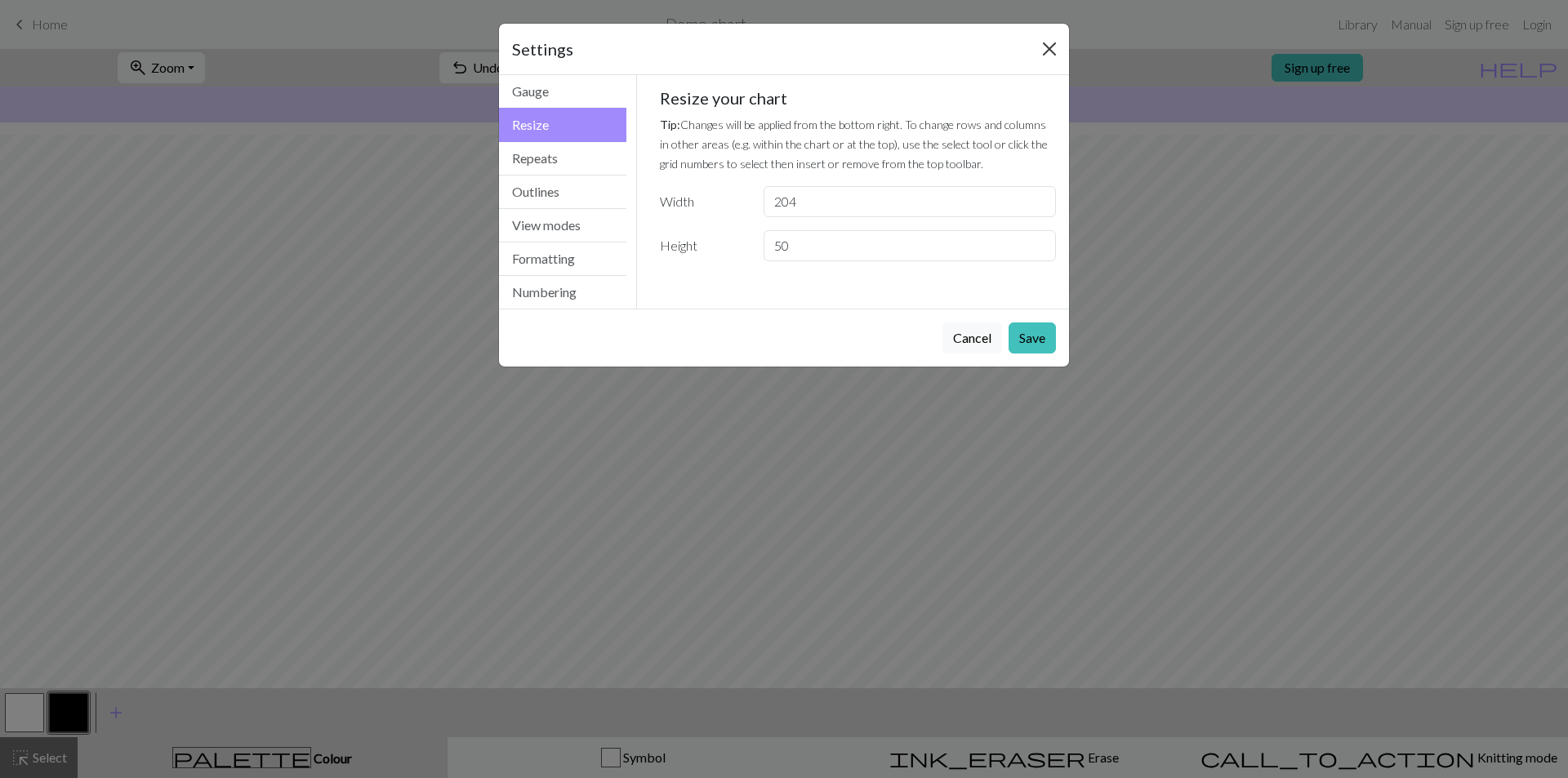 click on "Settings" at bounding box center [784, 49] 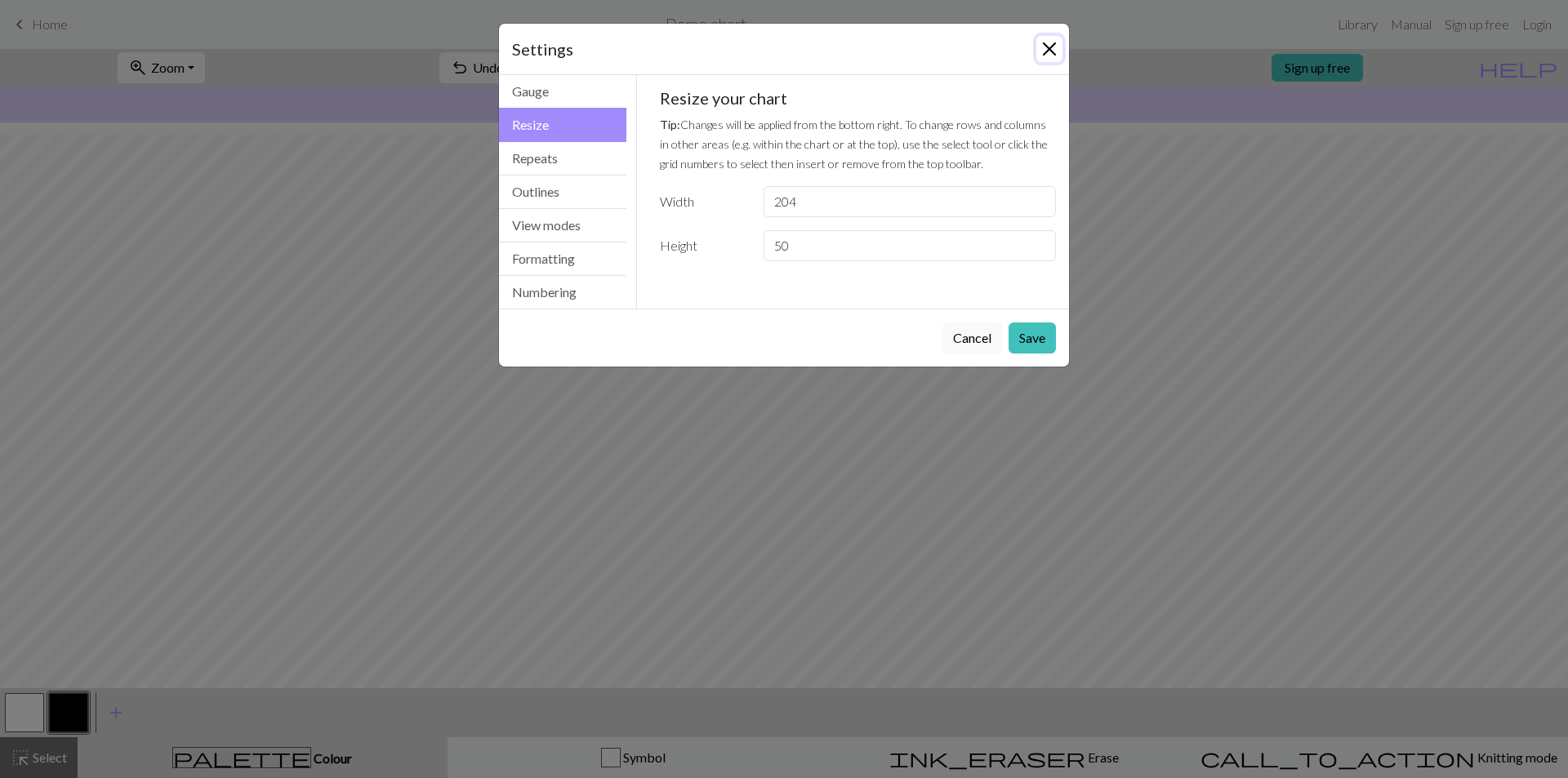 click at bounding box center [1049, 49] 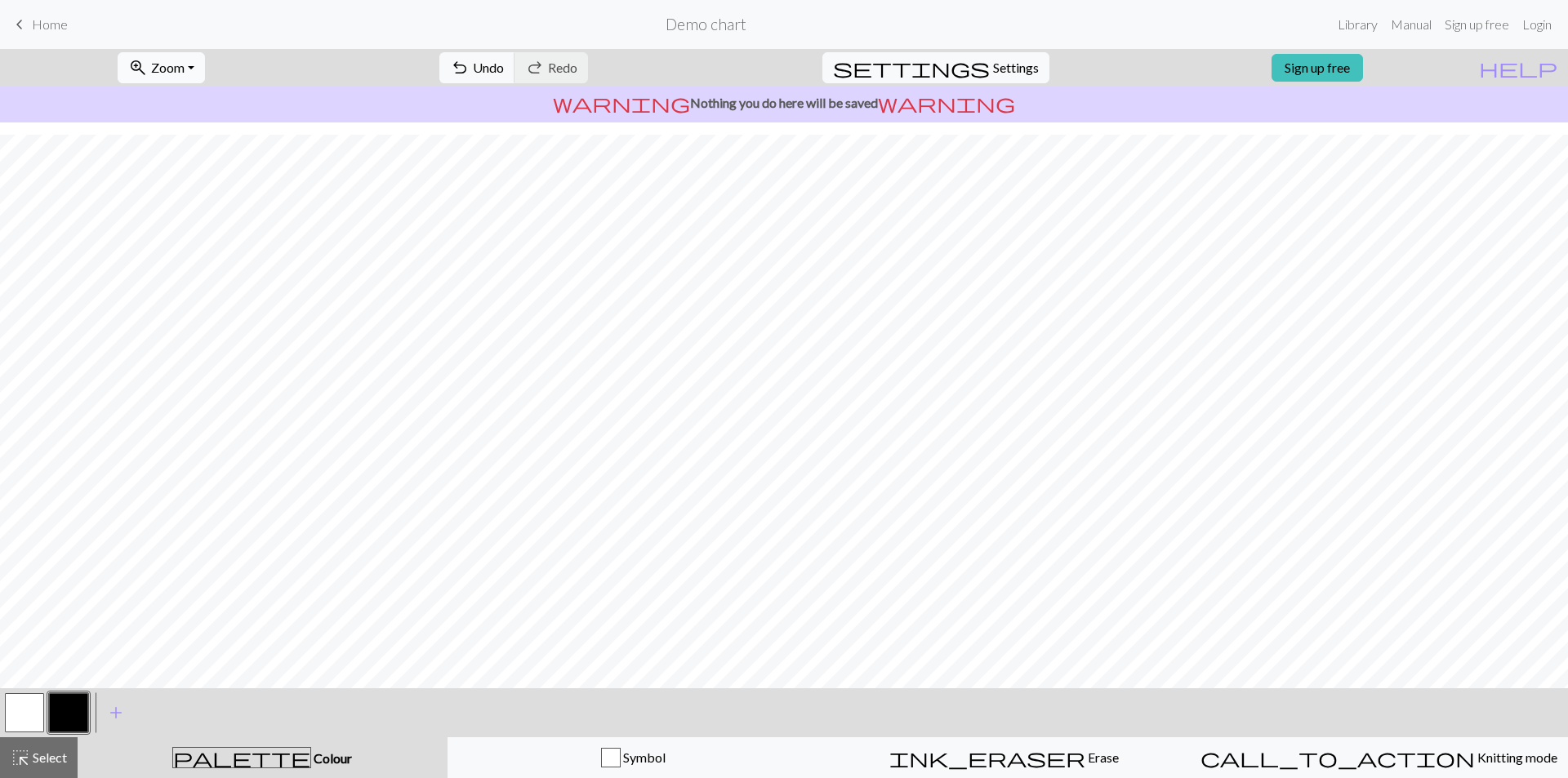 click on "zoom_in Zoom Zoom" at bounding box center [161, 68] 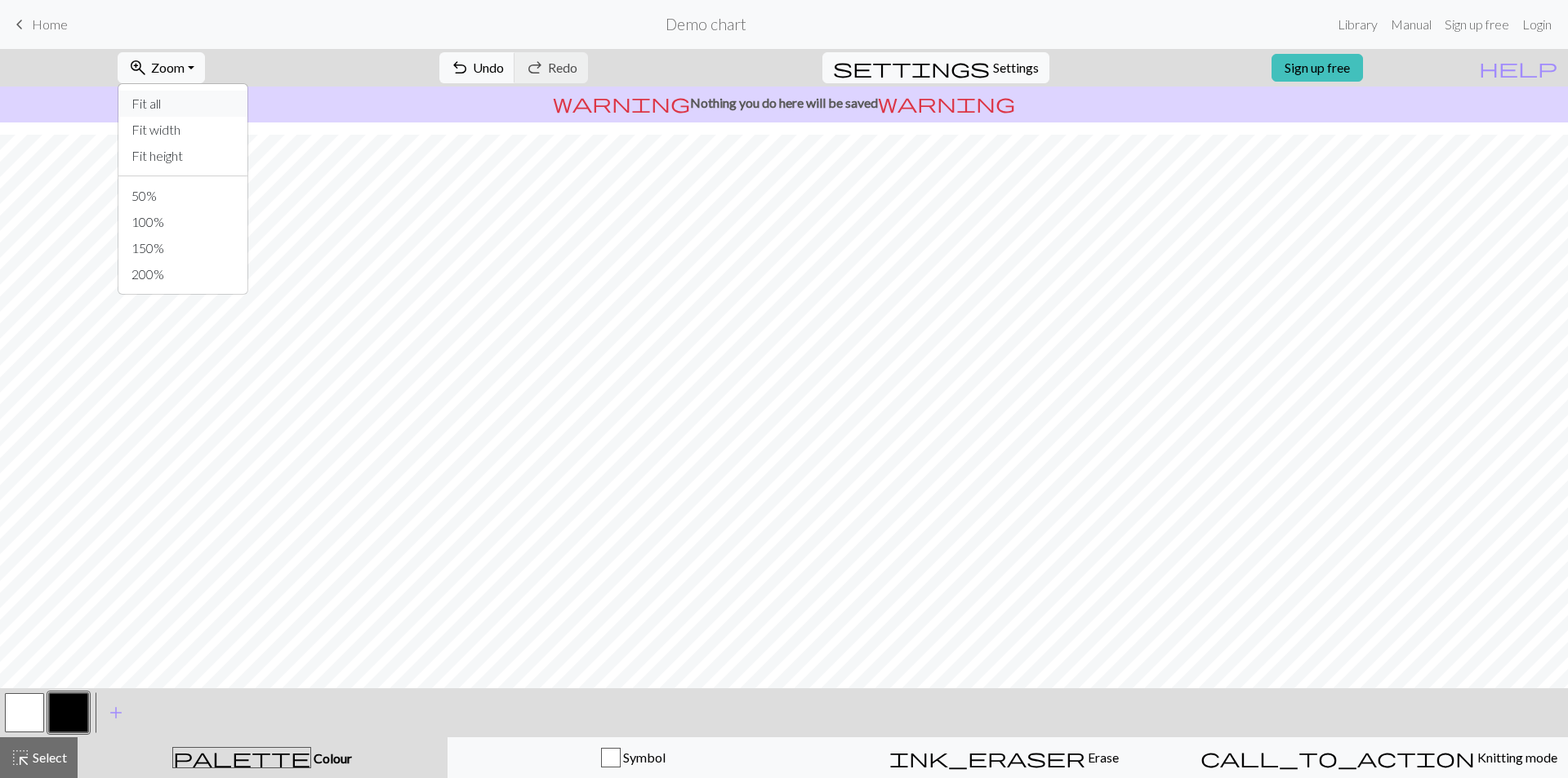 click on "Fit all" at bounding box center (183, 104) 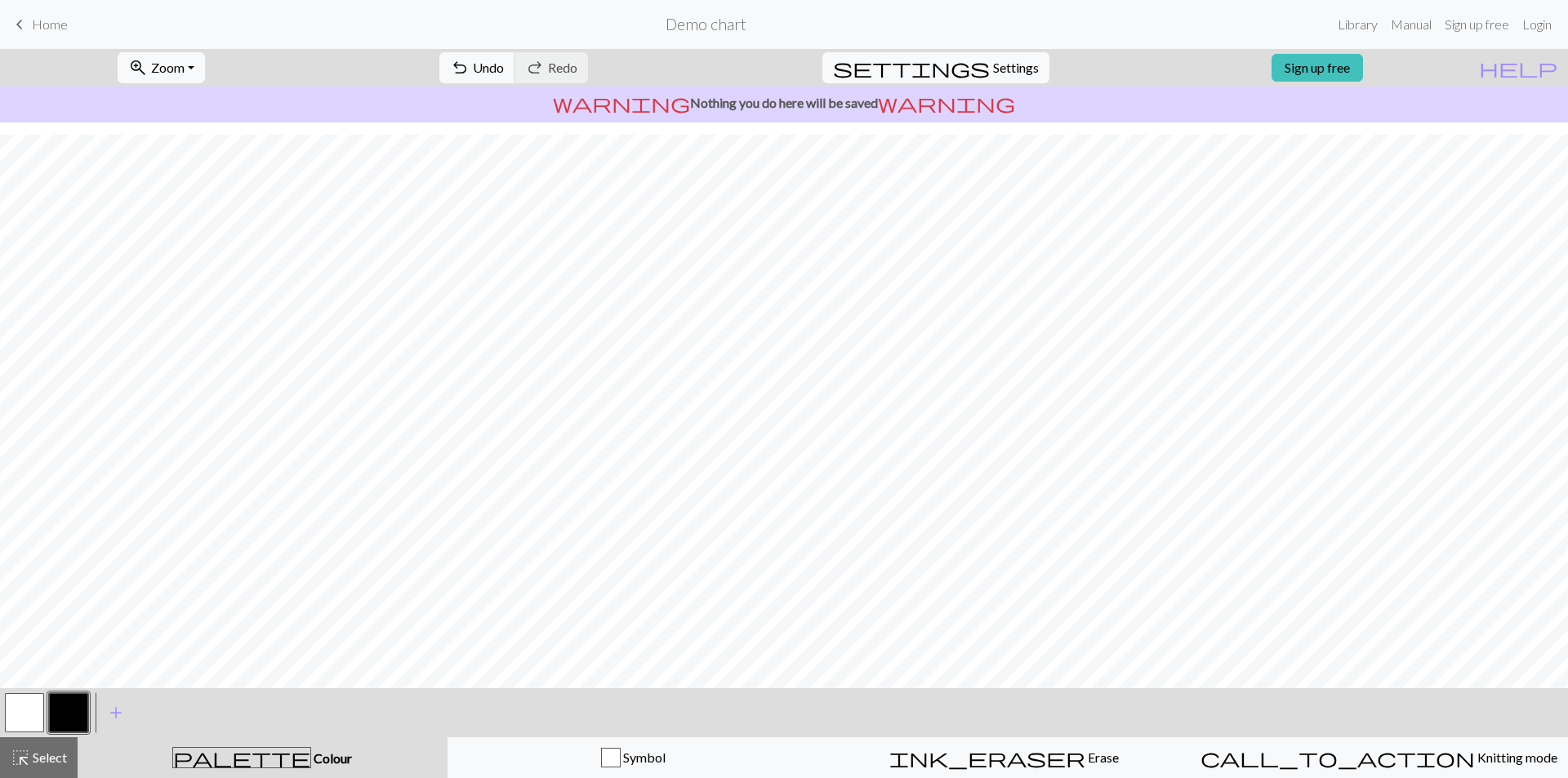 scroll, scrollTop: 12, scrollLeft: 0, axis: vertical 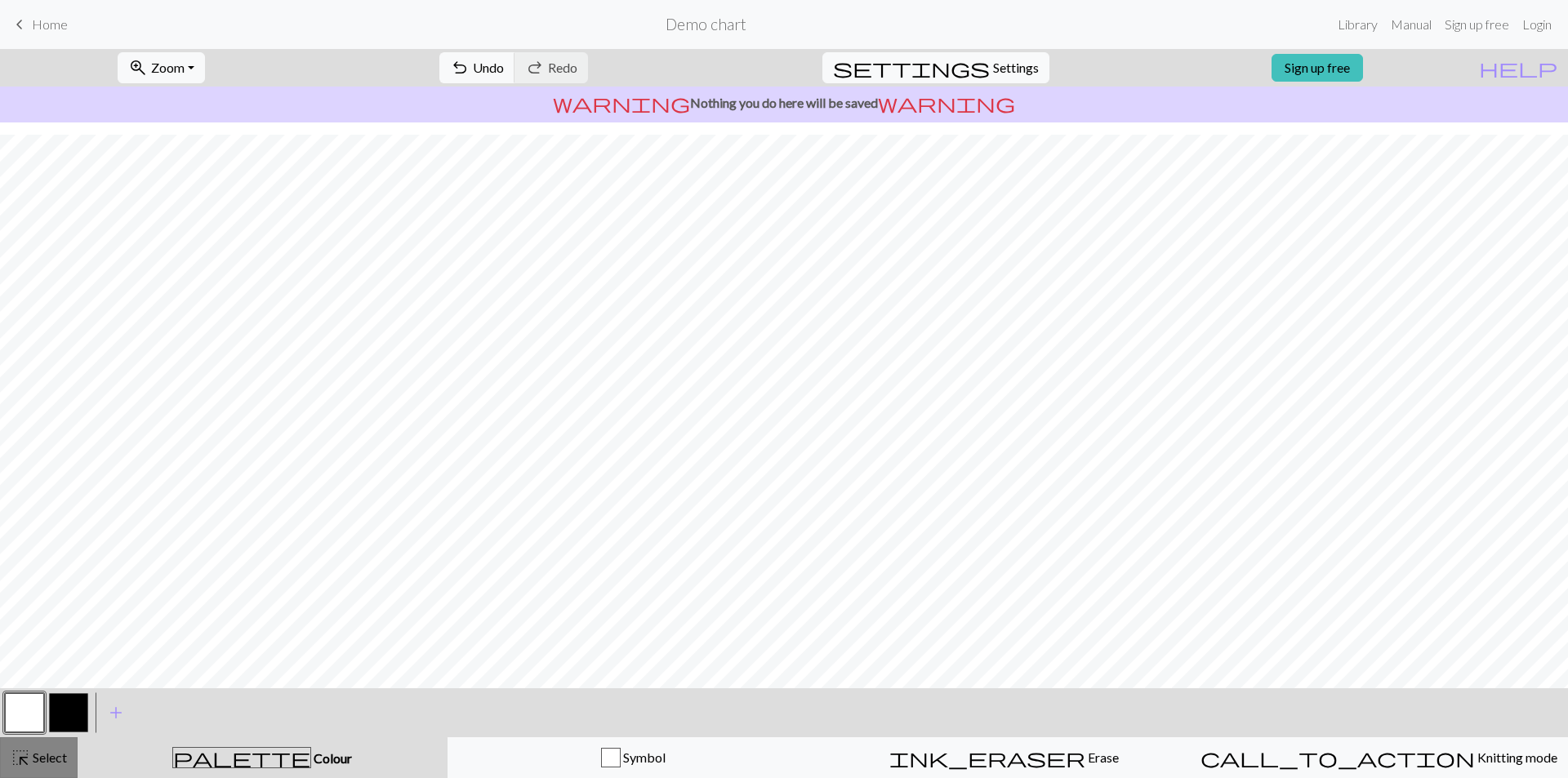 click on "highlight_alt   Select   Select" at bounding box center (38, 758) 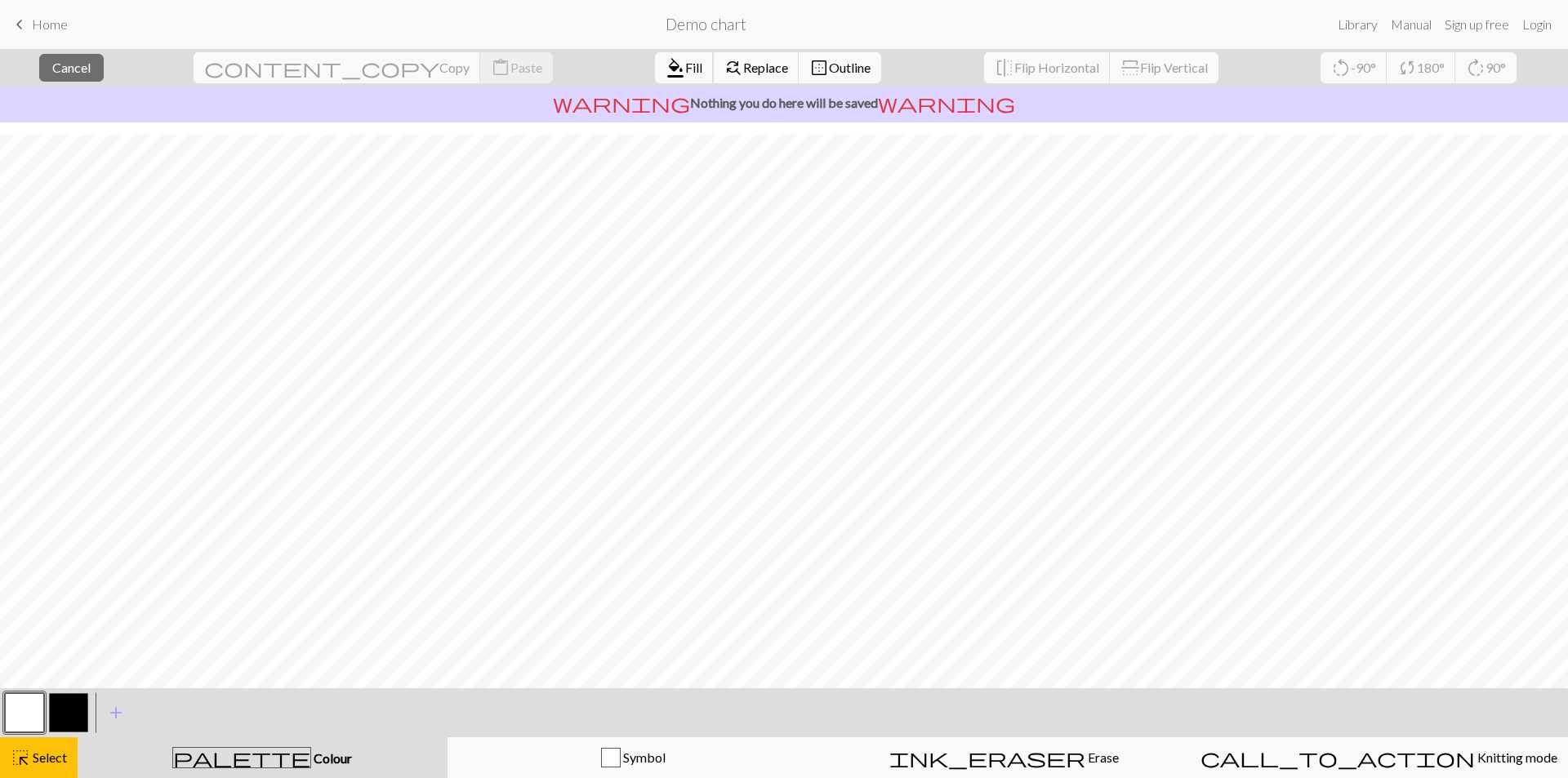 drag, startPoint x: 592, startPoint y: 65, endPoint x: 543, endPoint y: 121, distance: 74.41102 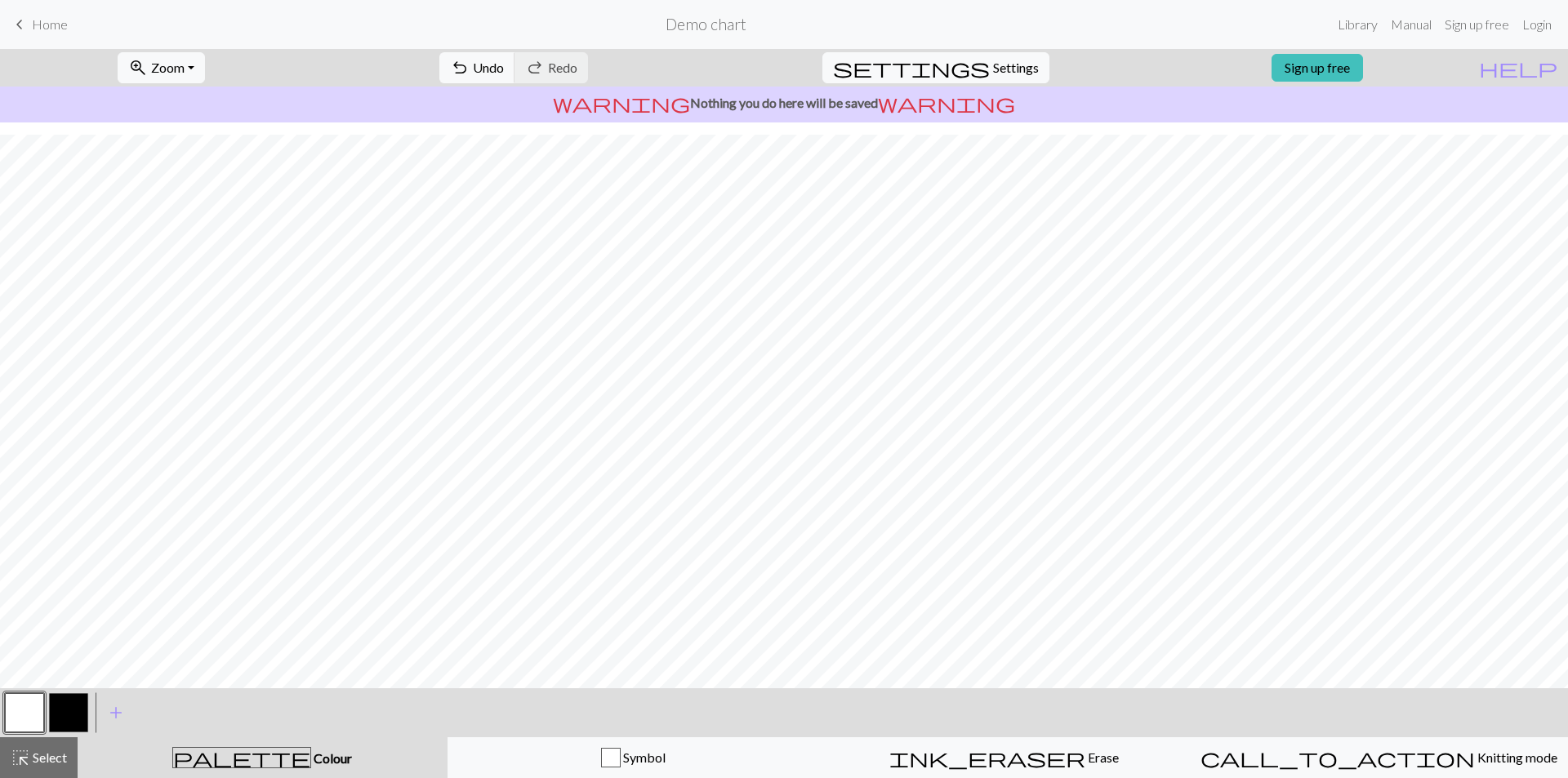 scroll, scrollTop: 12, scrollLeft: 0, axis: vertical 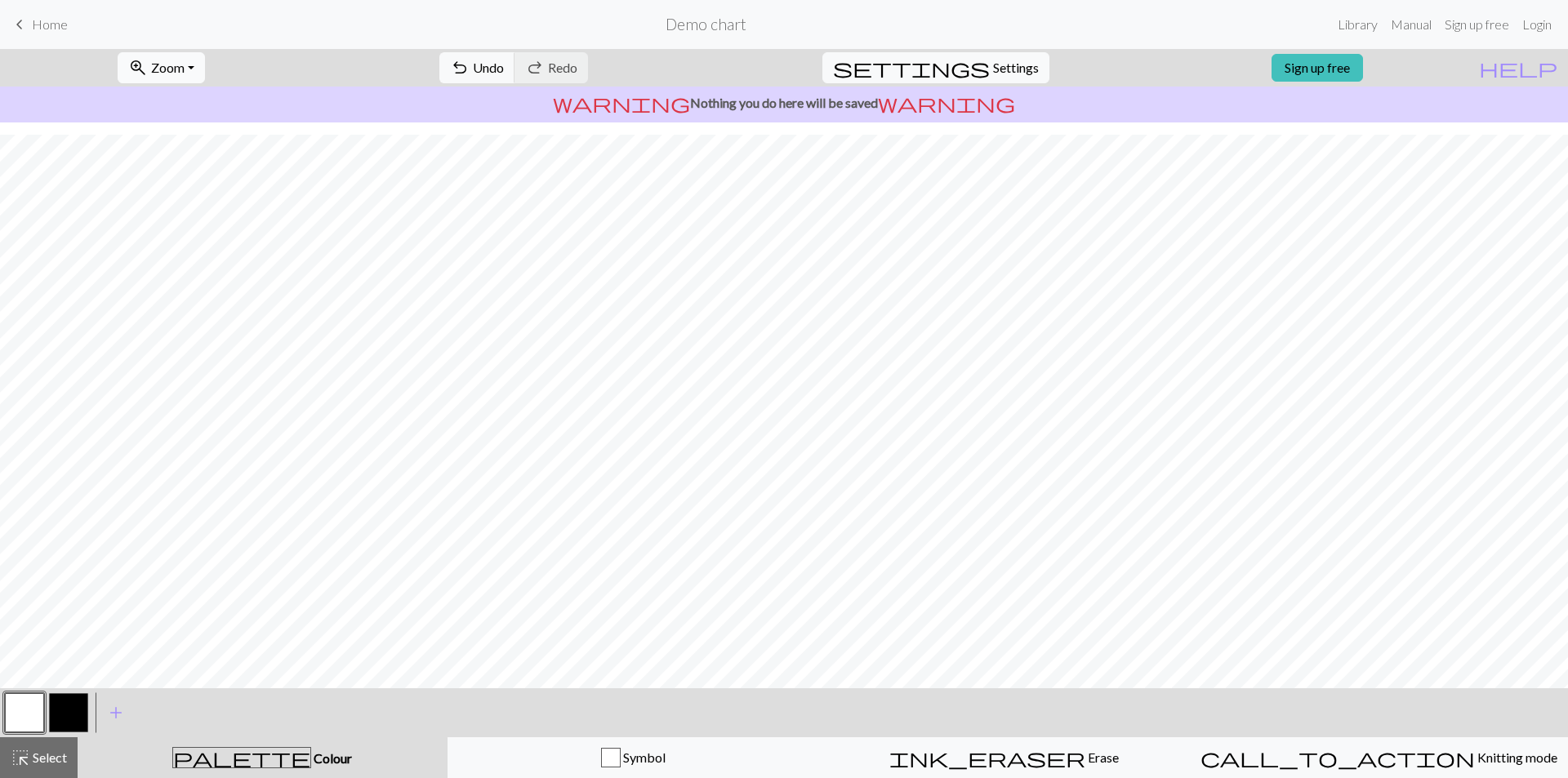 click on "Zoom" at bounding box center [167, 67] 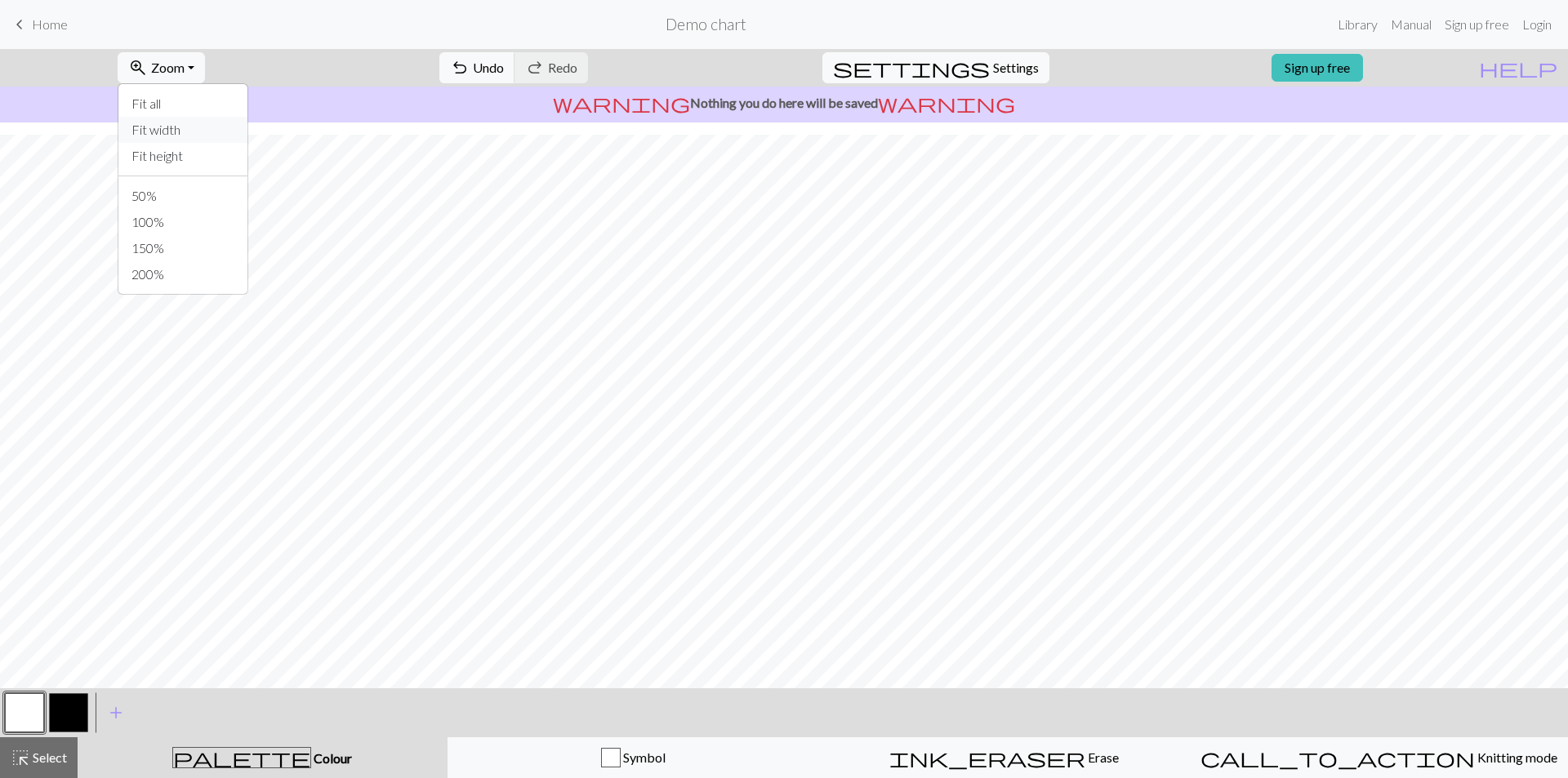 click on "Fit width" at bounding box center (183, 130) 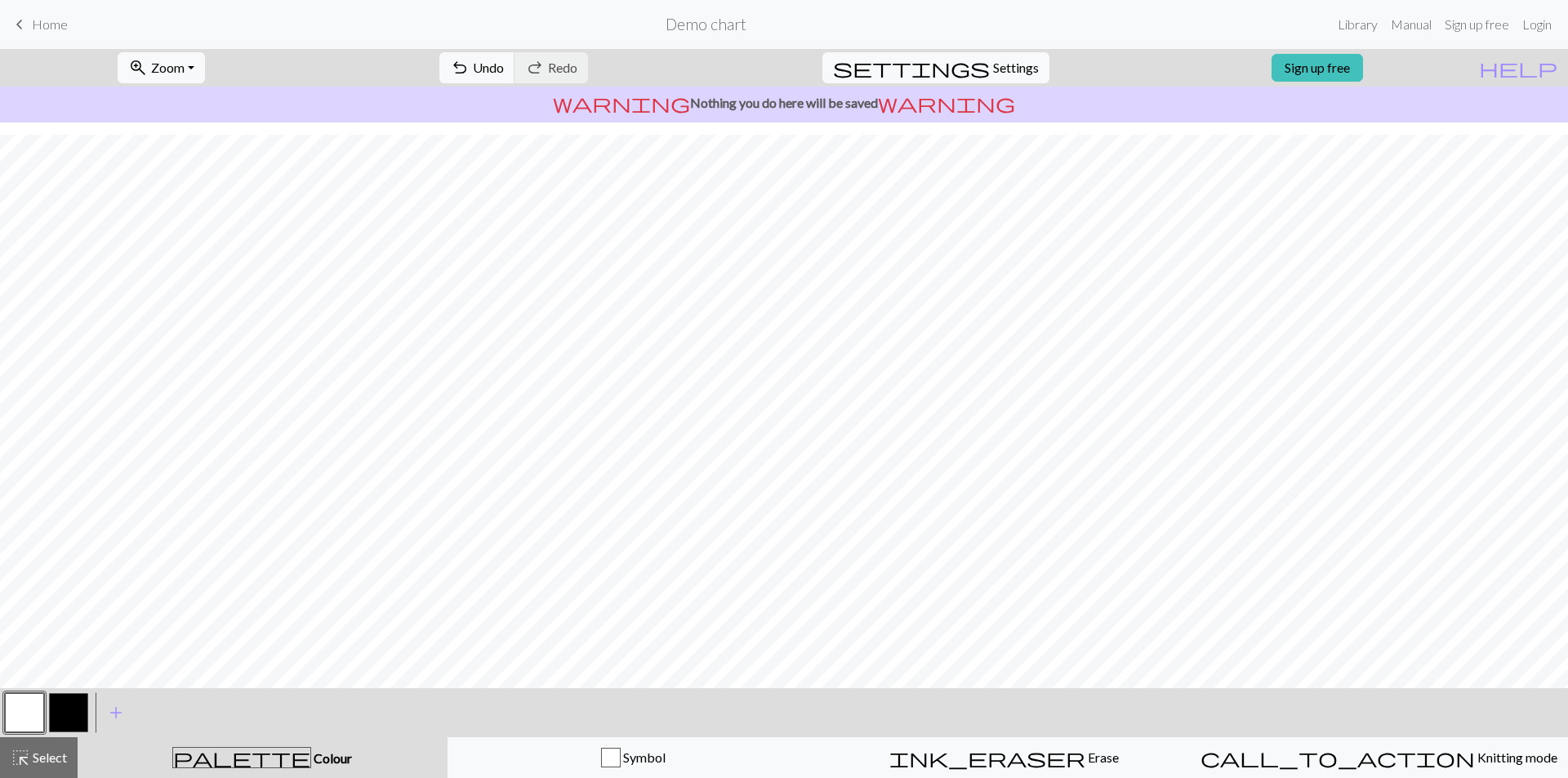 click at bounding box center (69, 713) 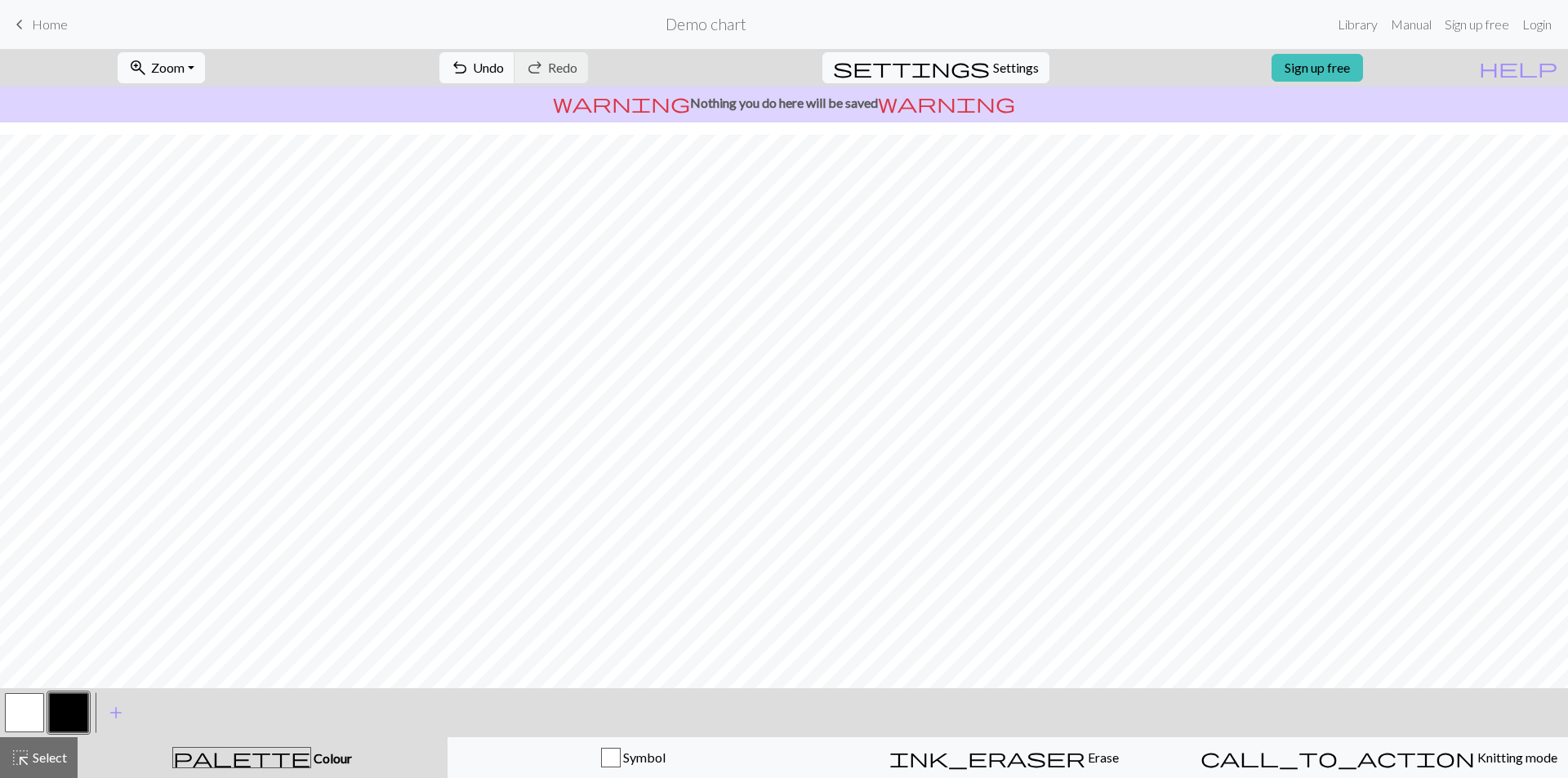 click at bounding box center (69, 713) 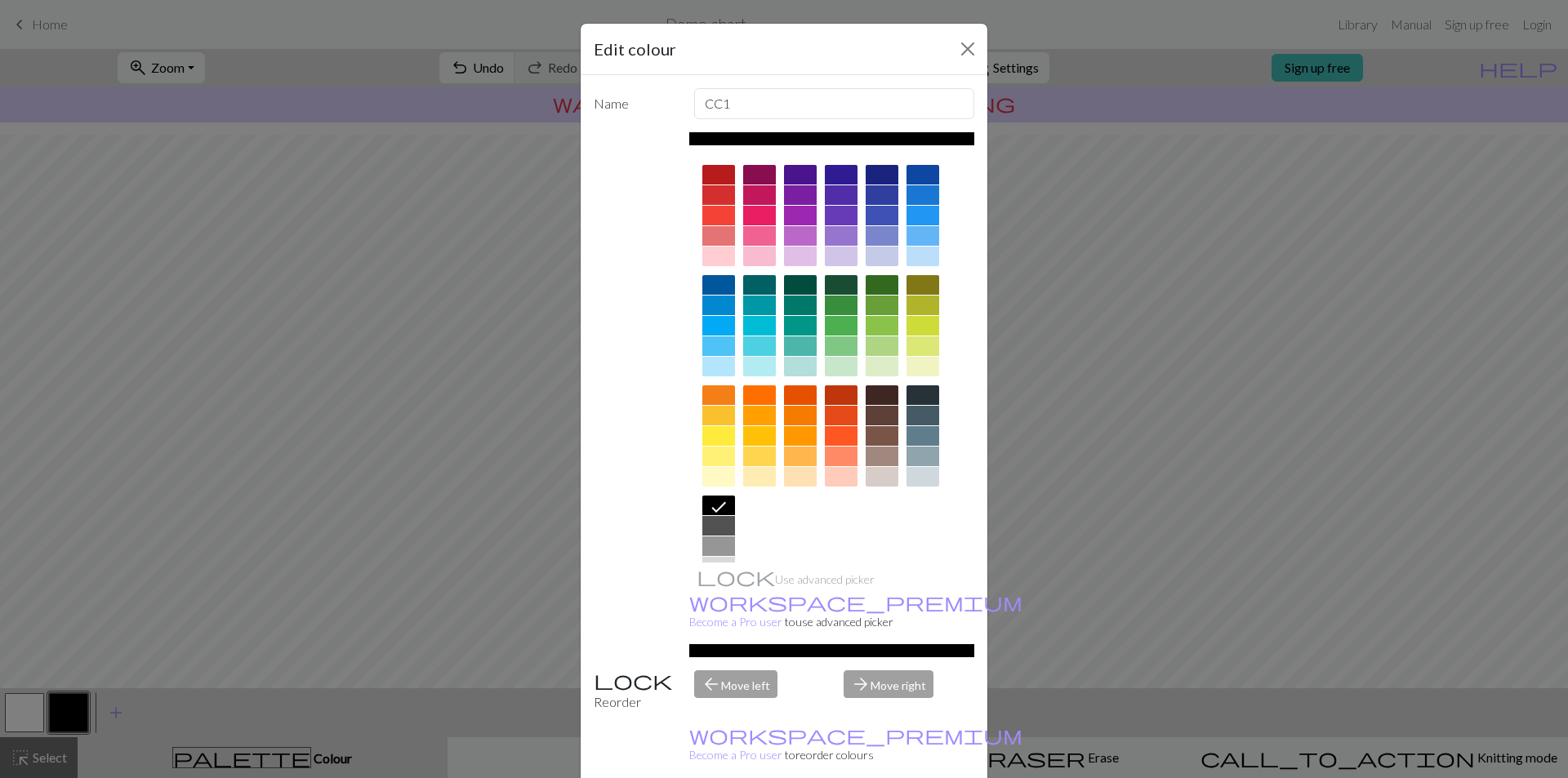 click at bounding box center (719, 216) 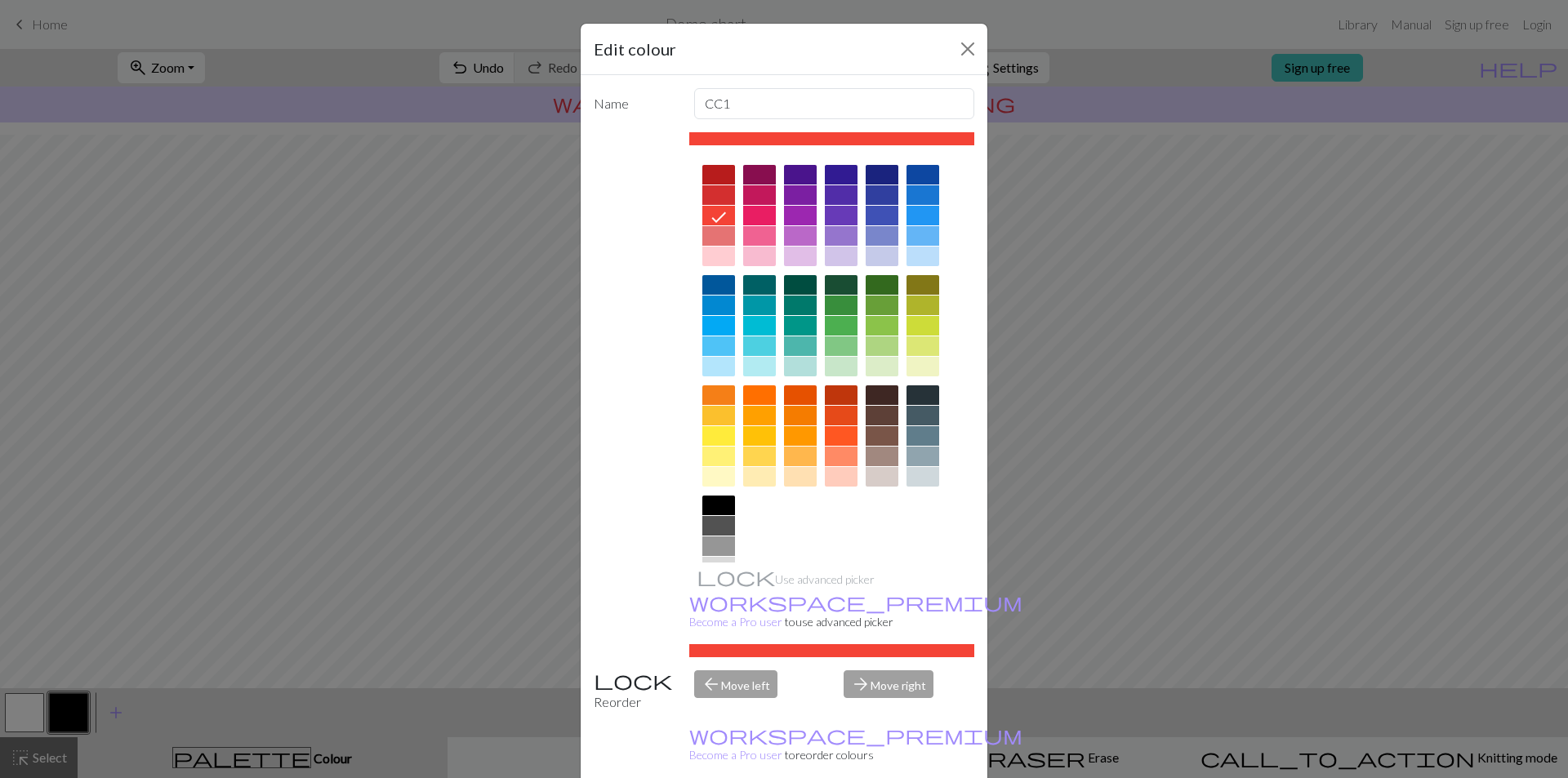 click on "Done" at bounding box center (882, 820) 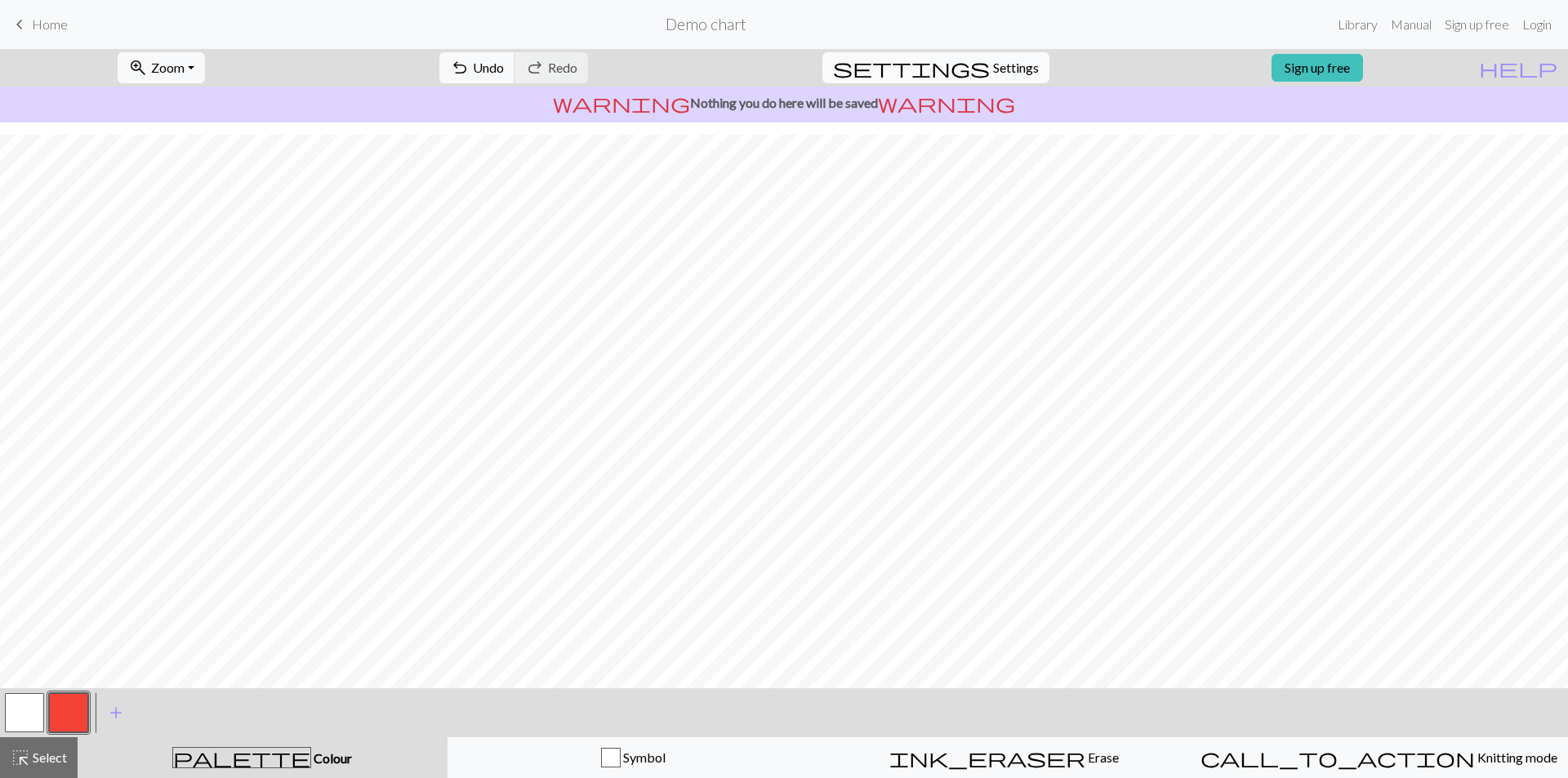click on "settings  Settings" at bounding box center [936, 68] 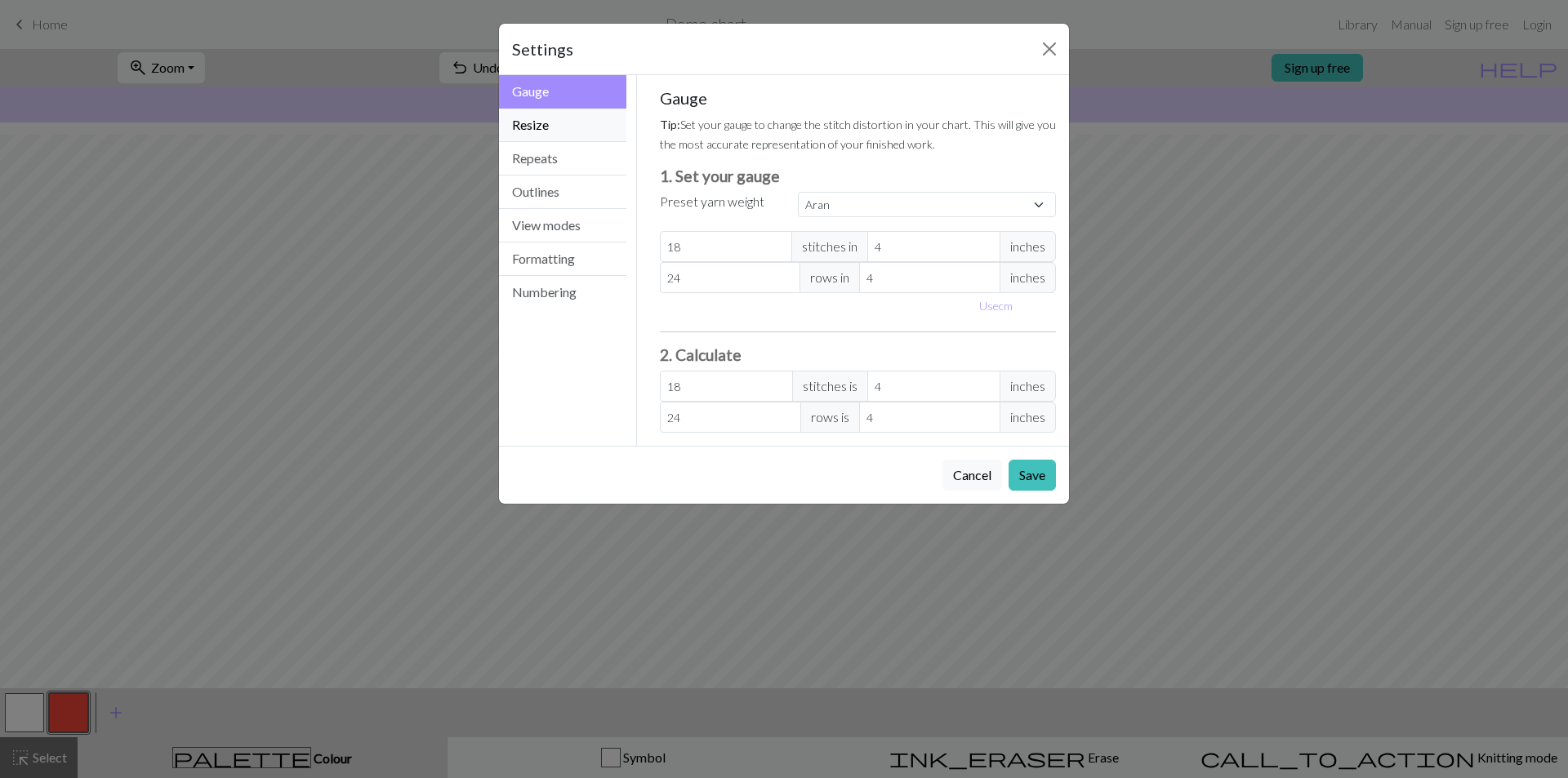 click on "Resize" at bounding box center [563, 125] 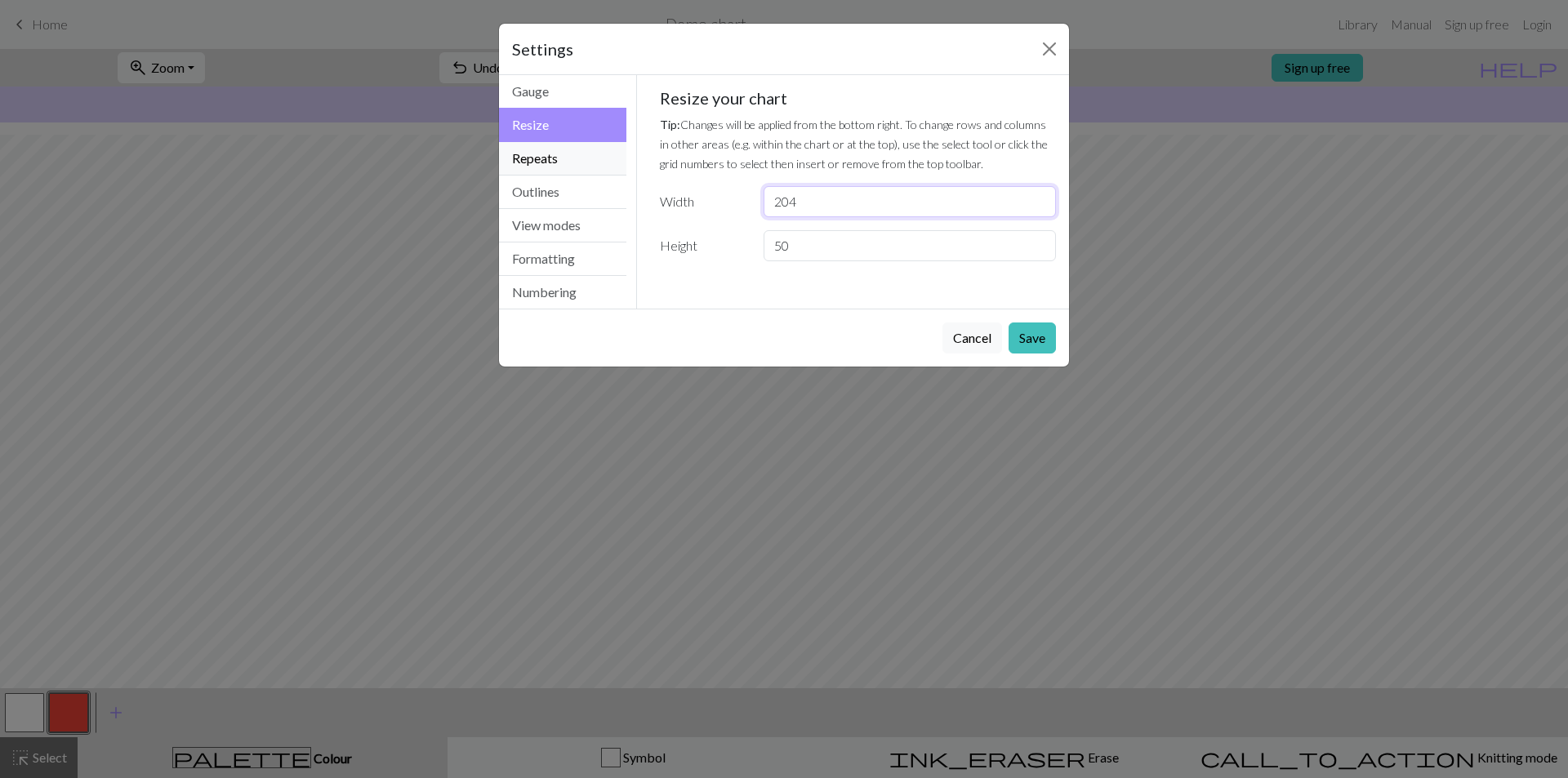 drag, startPoint x: 764, startPoint y: 206, endPoint x: 526, endPoint y: 148, distance: 244.9653 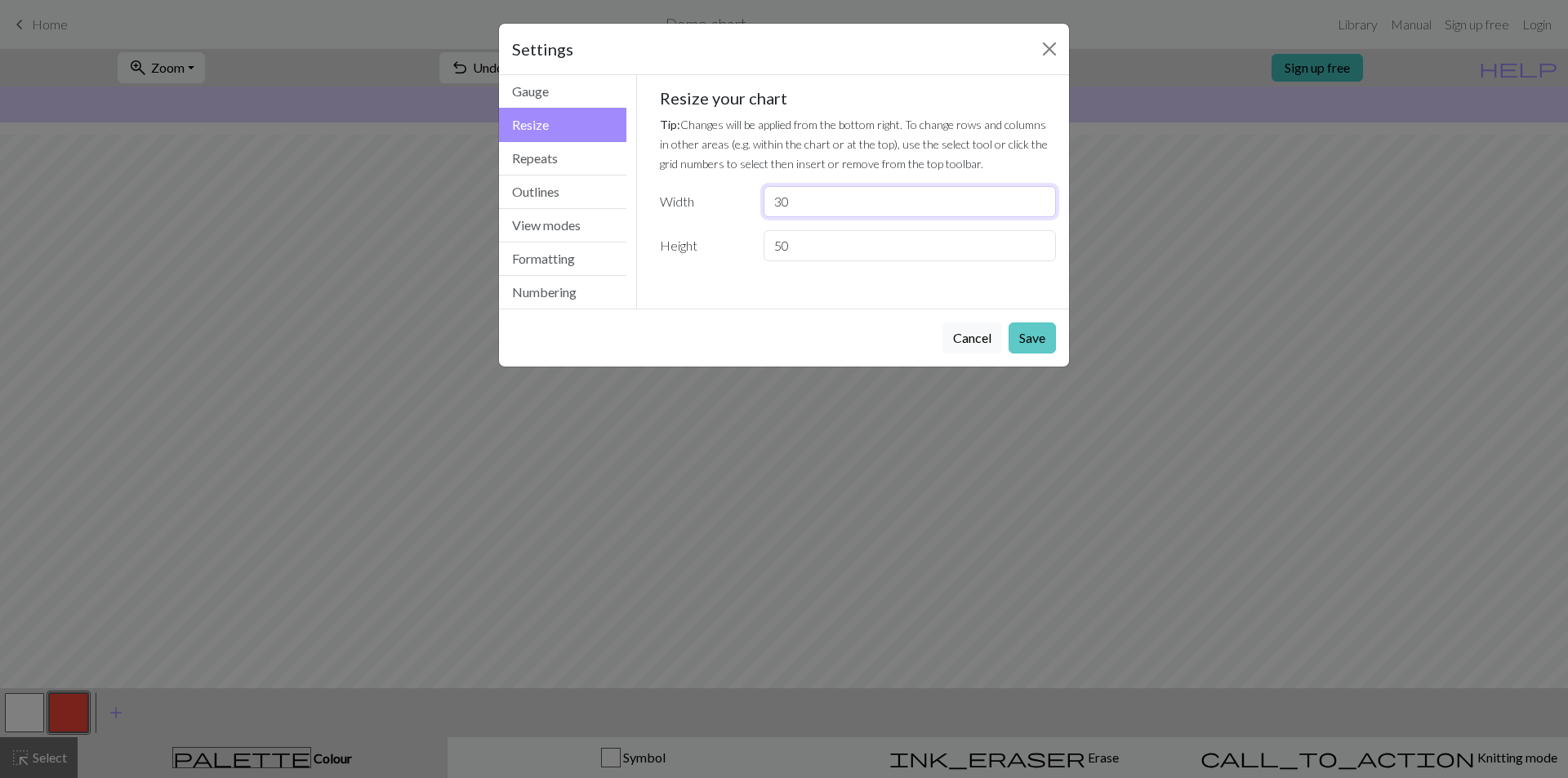 type on "30" 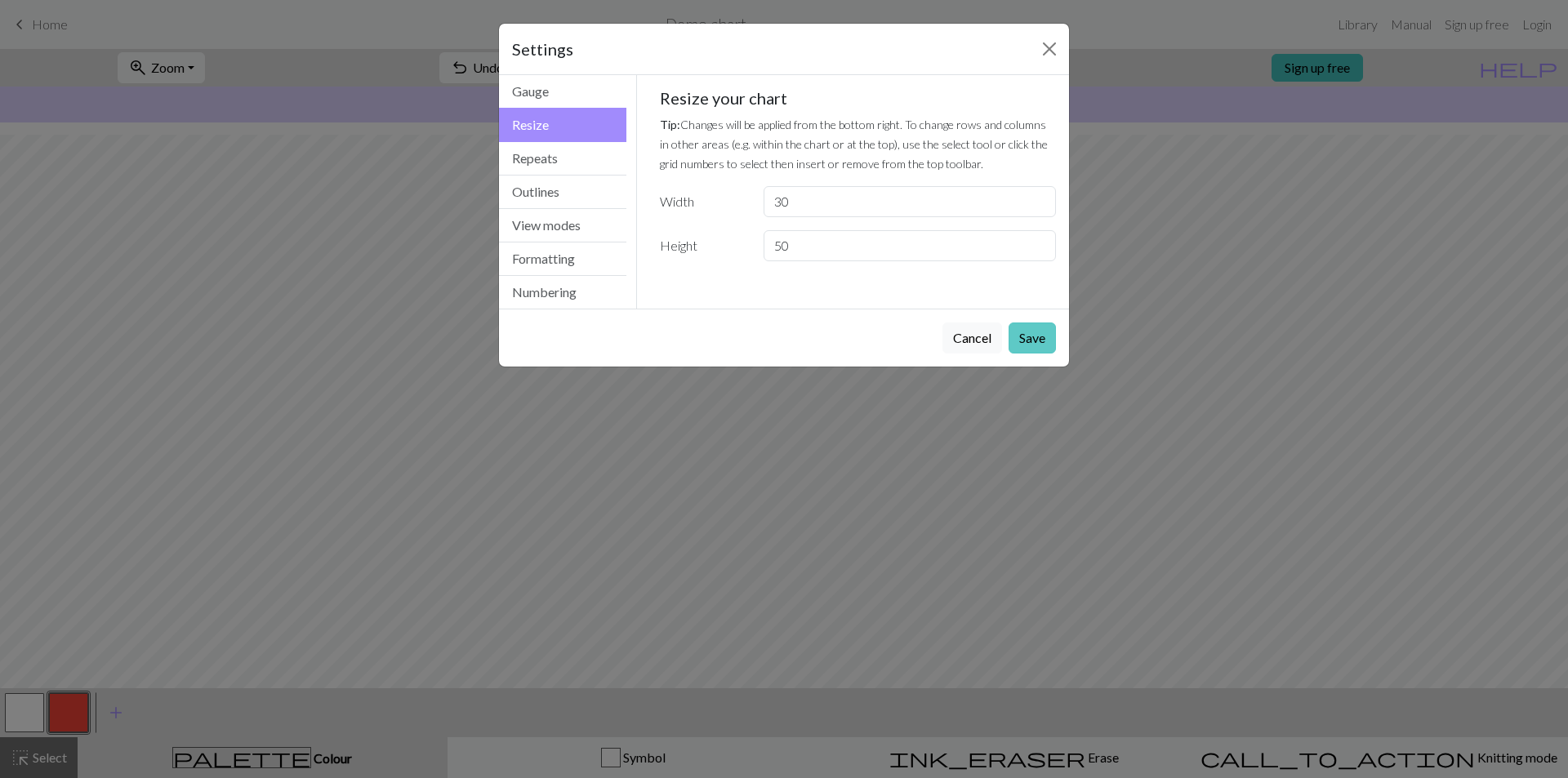 click on "Save" at bounding box center [1032, 338] 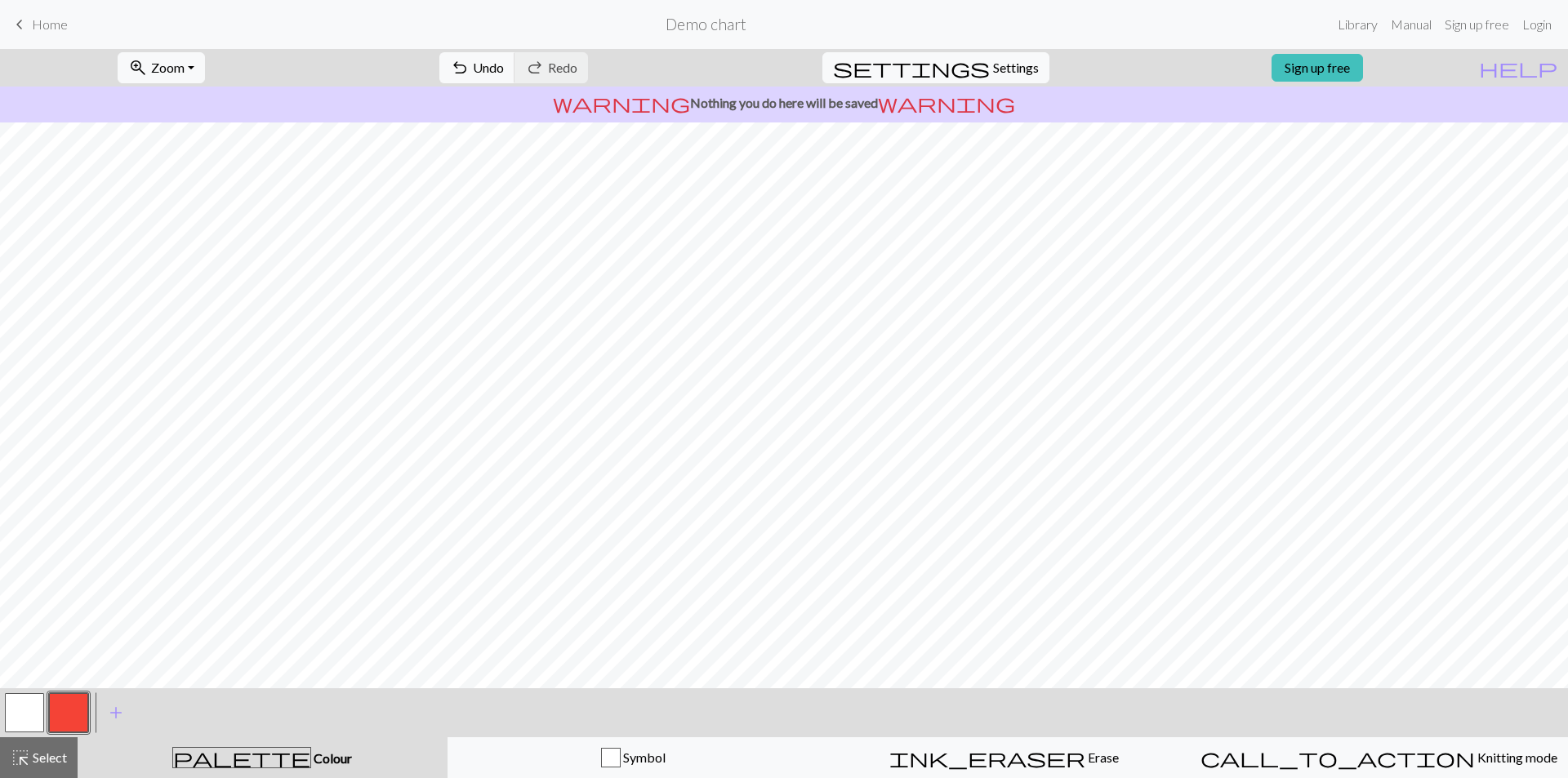 scroll, scrollTop: 0, scrollLeft: 0, axis: both 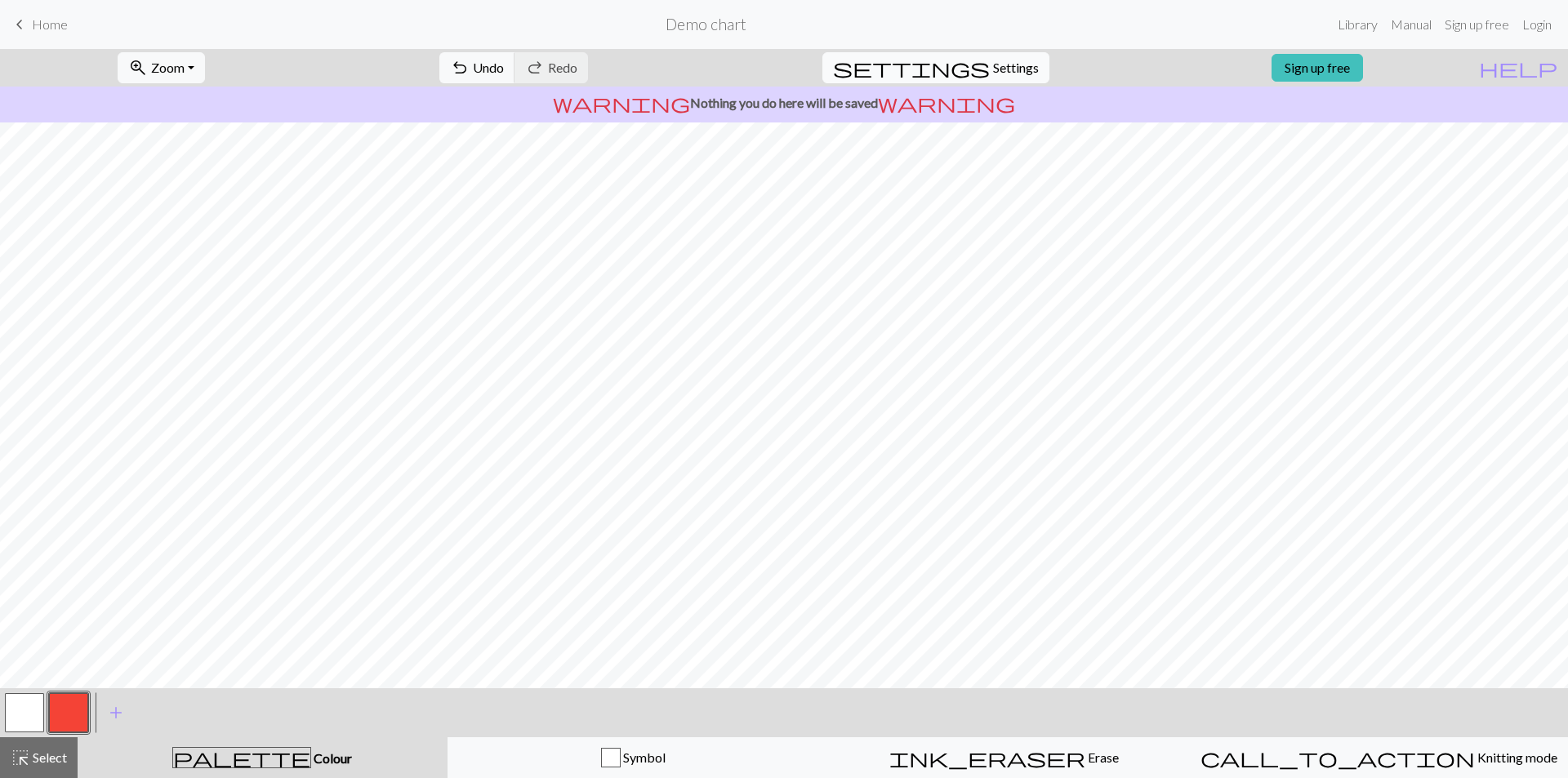 click on "Settings" at bounding box center [1016, 68] 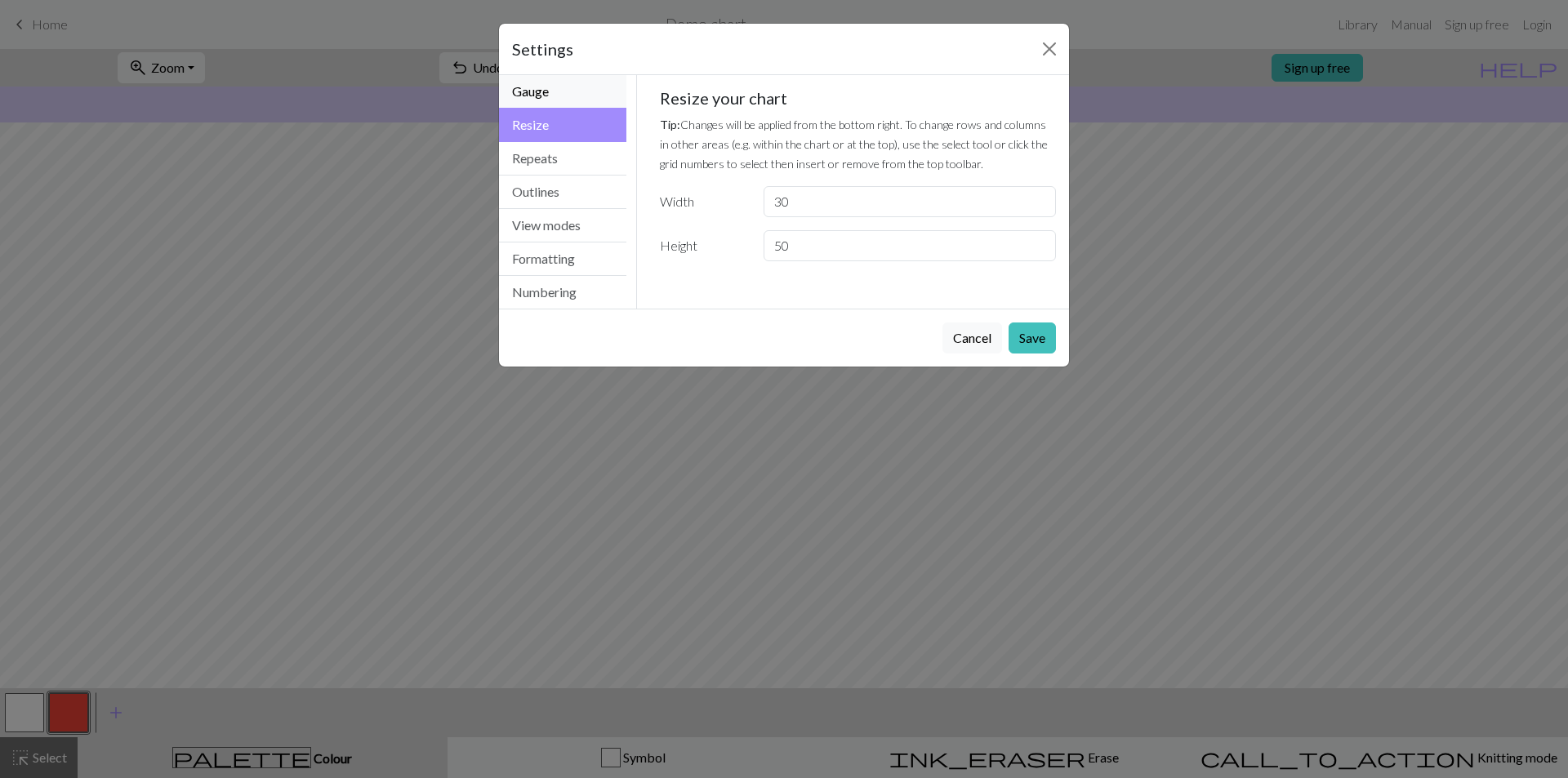 click on "Gauge" at bounding box center [563, 91] 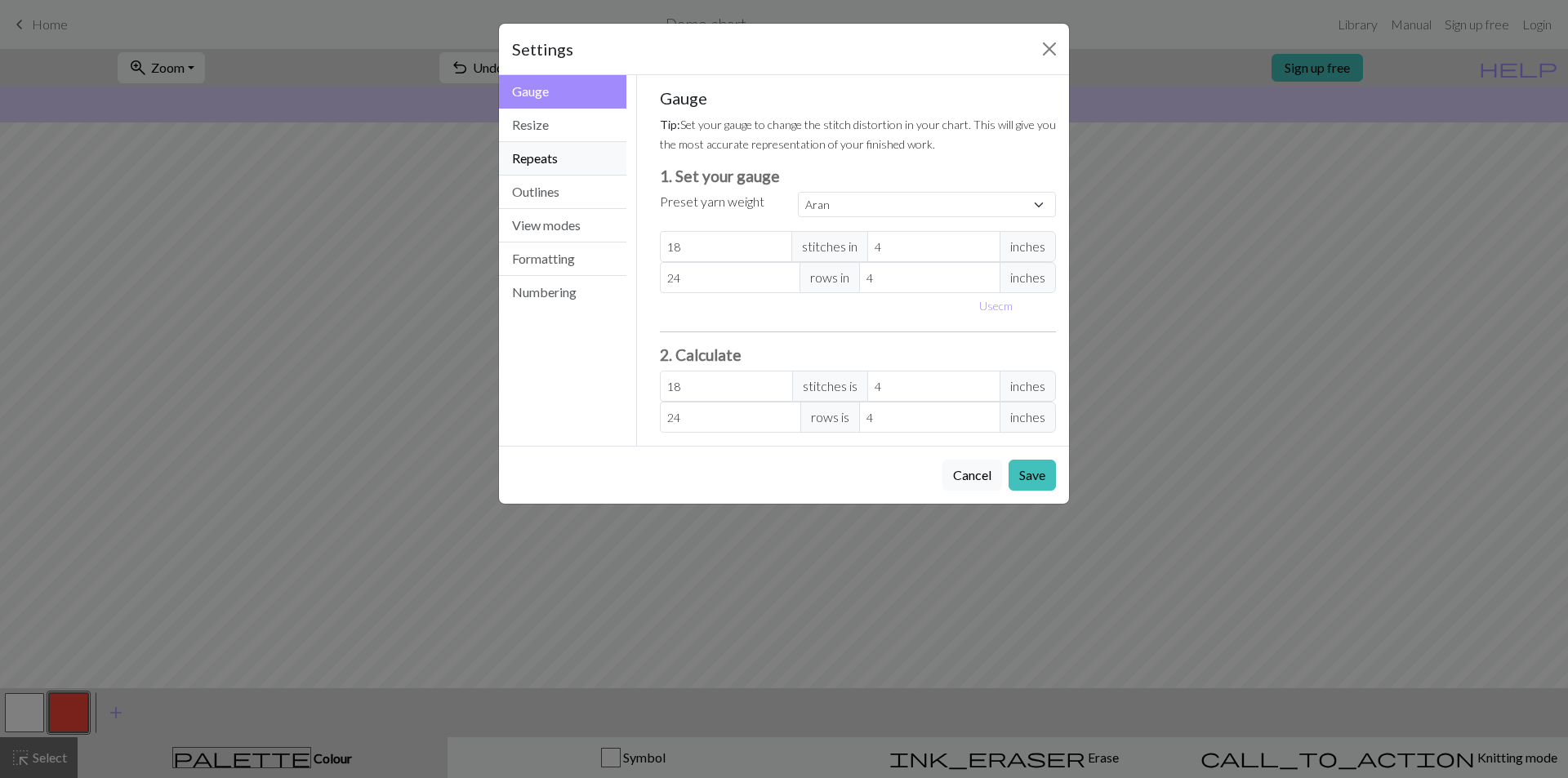 click on "Repeats" at bounding box center (563, 158) 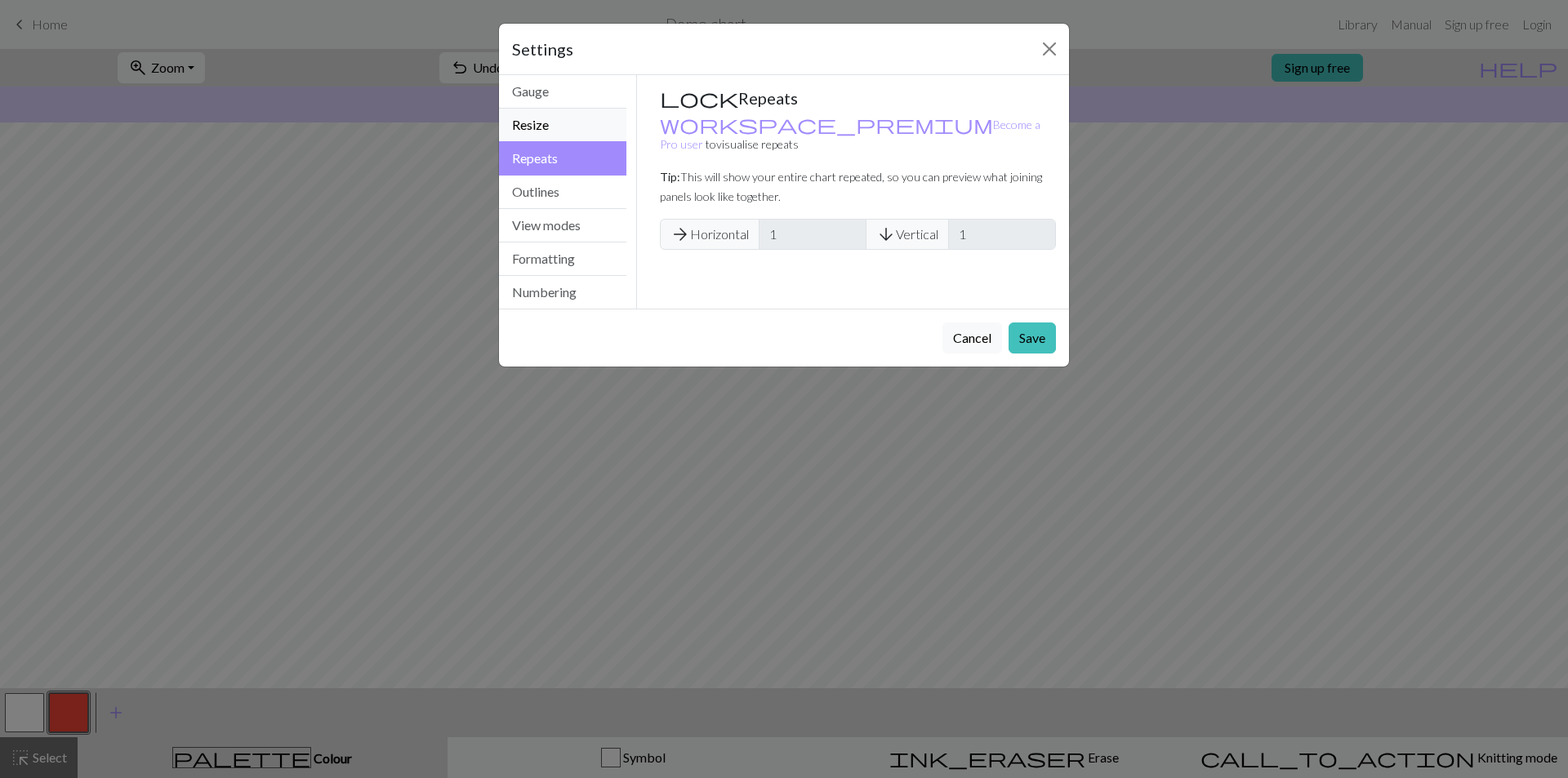 click on "Resize" at bounding box center (563, 125) 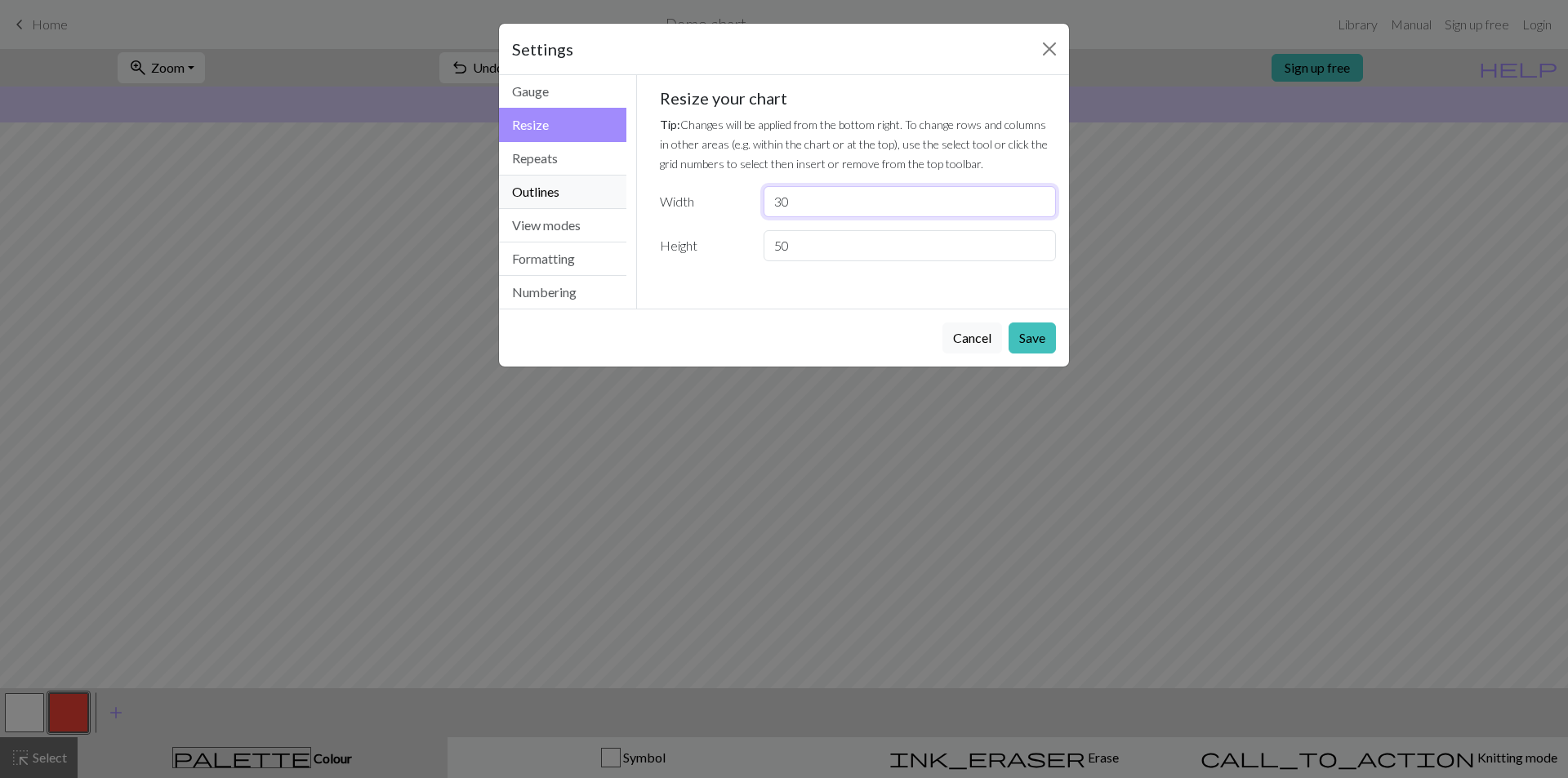 drag, startPoint x: 814, startPoint y: 208, endPoint x: 533, endPoint y: 184, distance: 282.02305 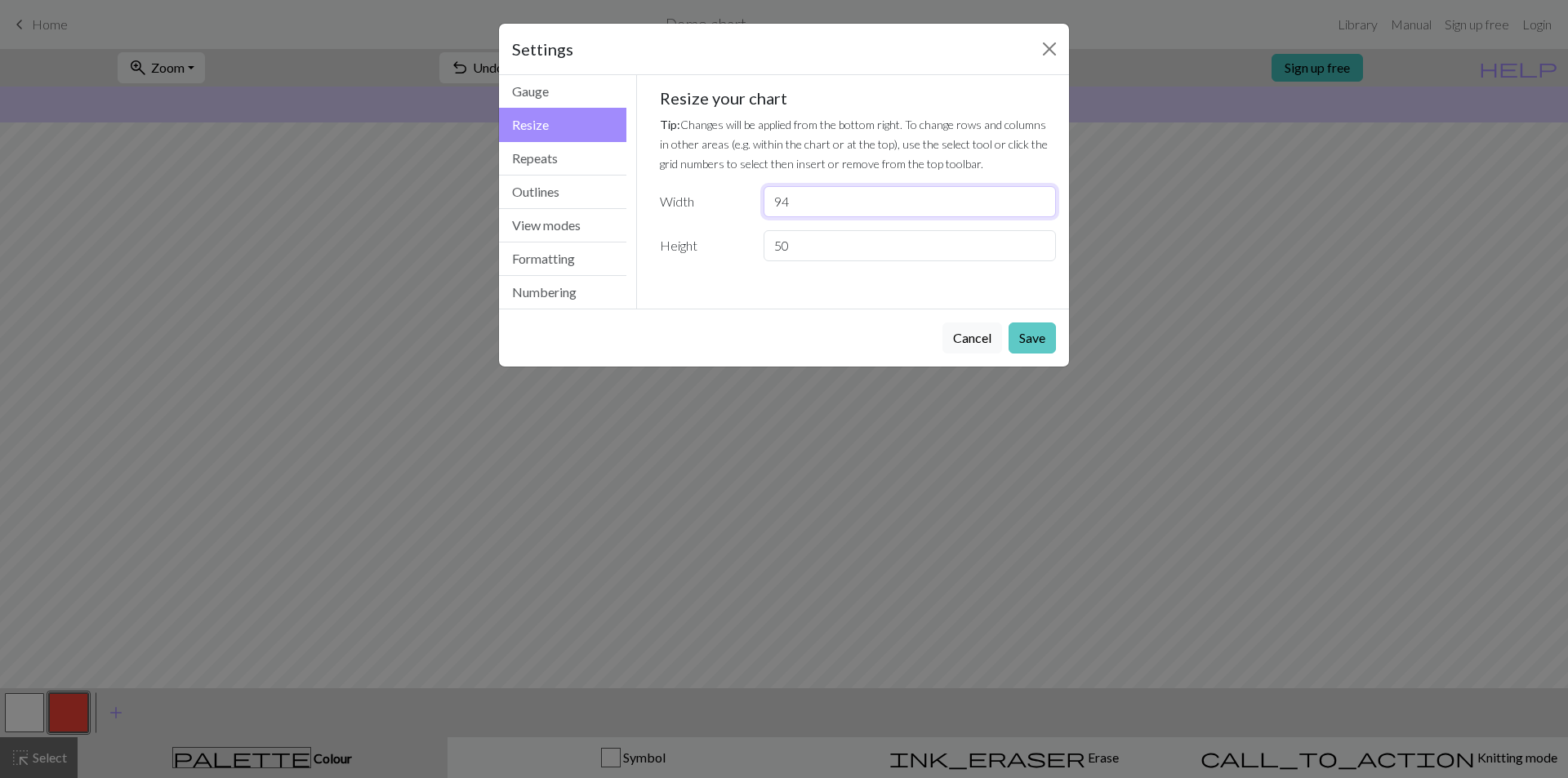 type on "94" 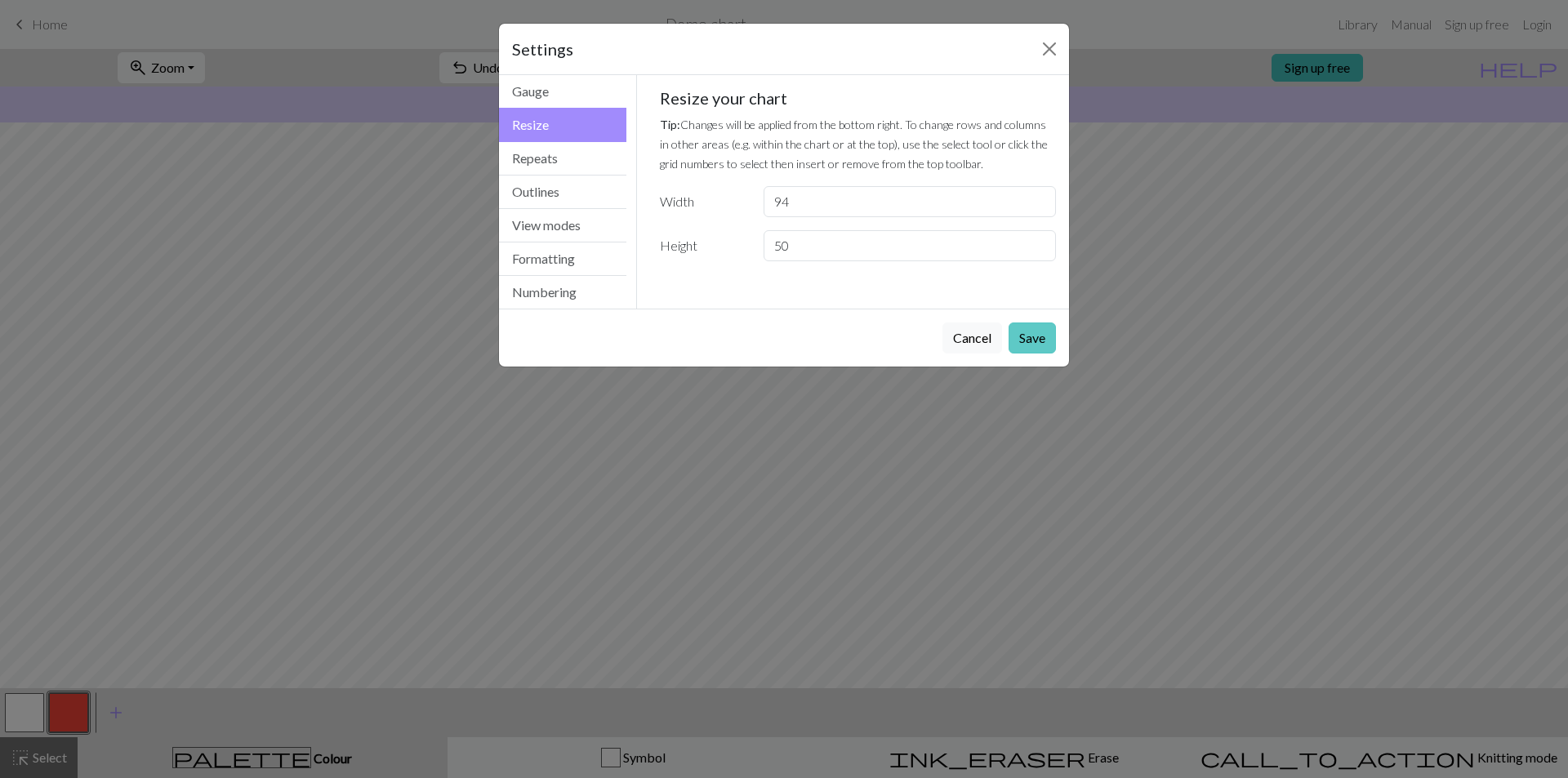 click on "Save" at bounding box center (1032, 338) 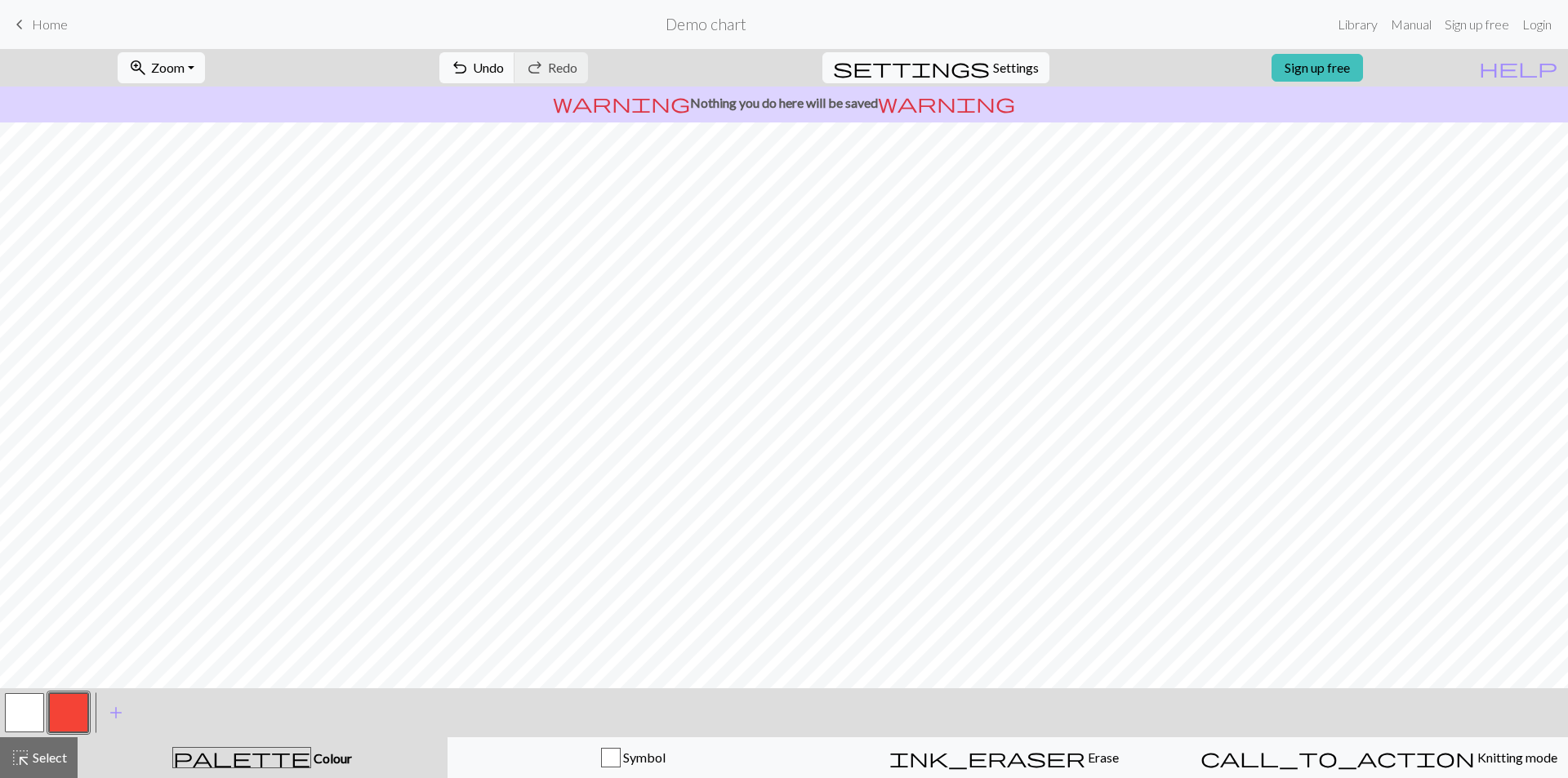 click at bounding box center [69, 713] 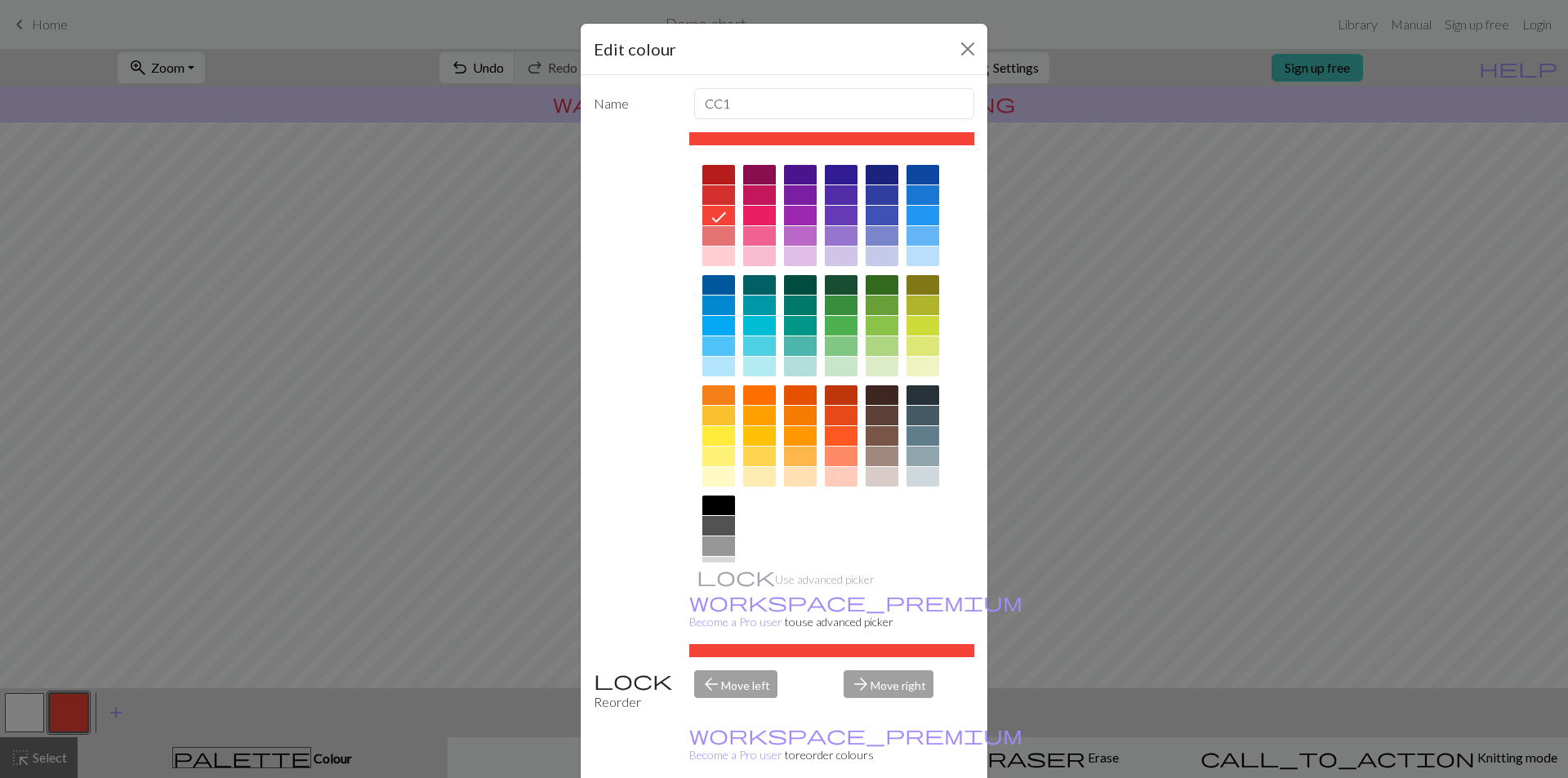 click on "Done" at bounding box center [882, 820] 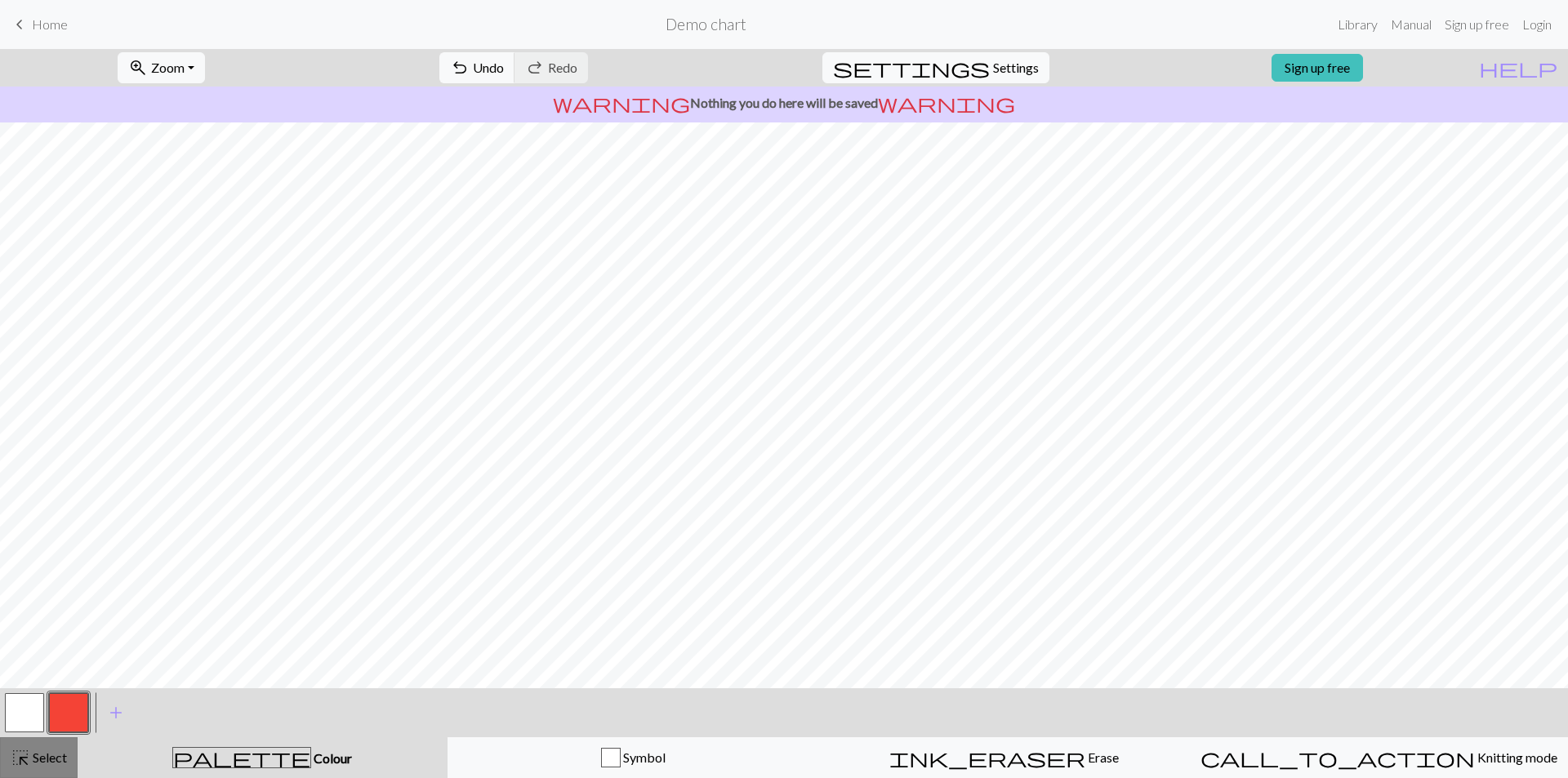 click on "Select" at bounding box center [48, 757] 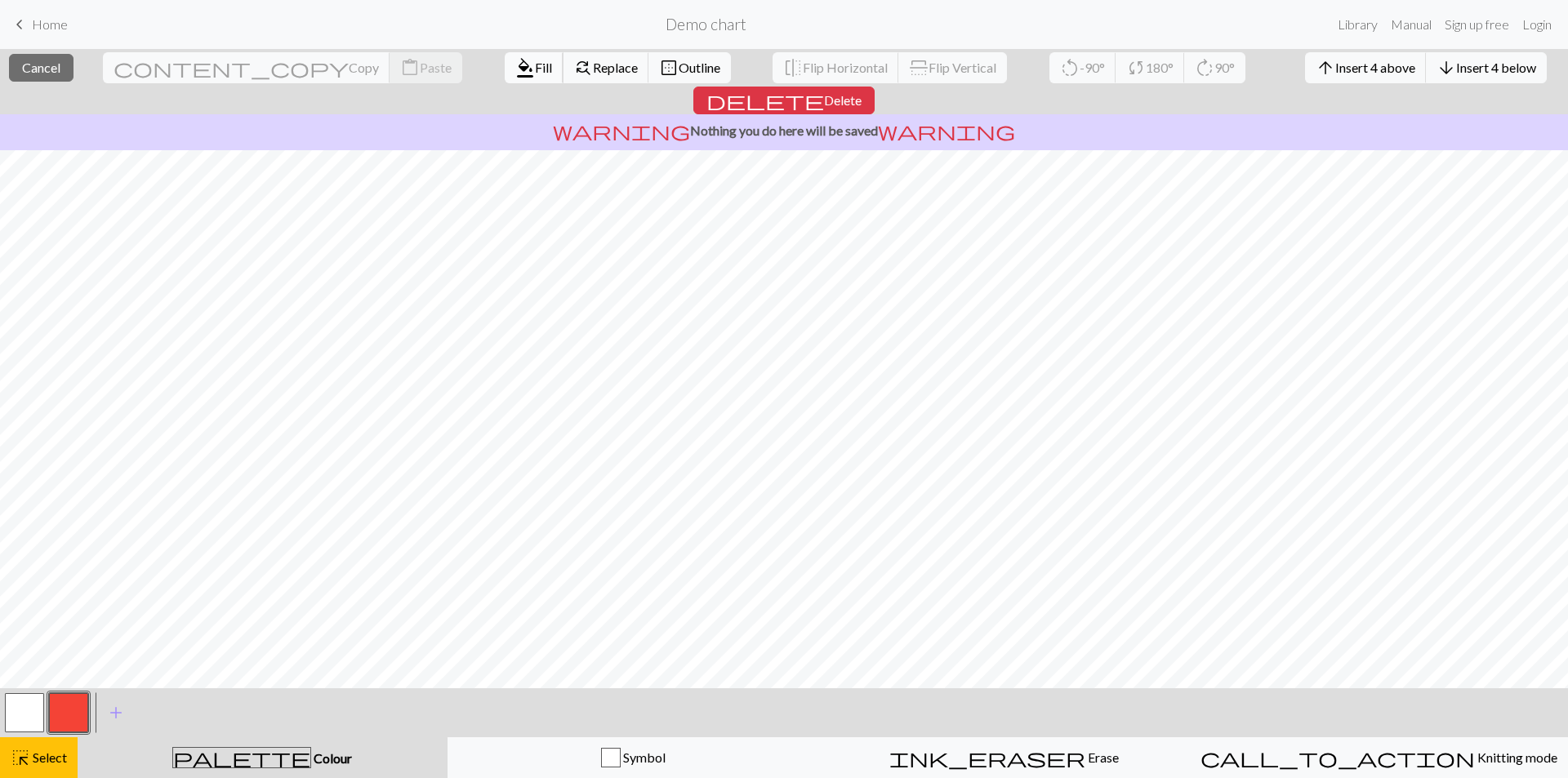 click on "Fill" at bounding box center [543, 67] 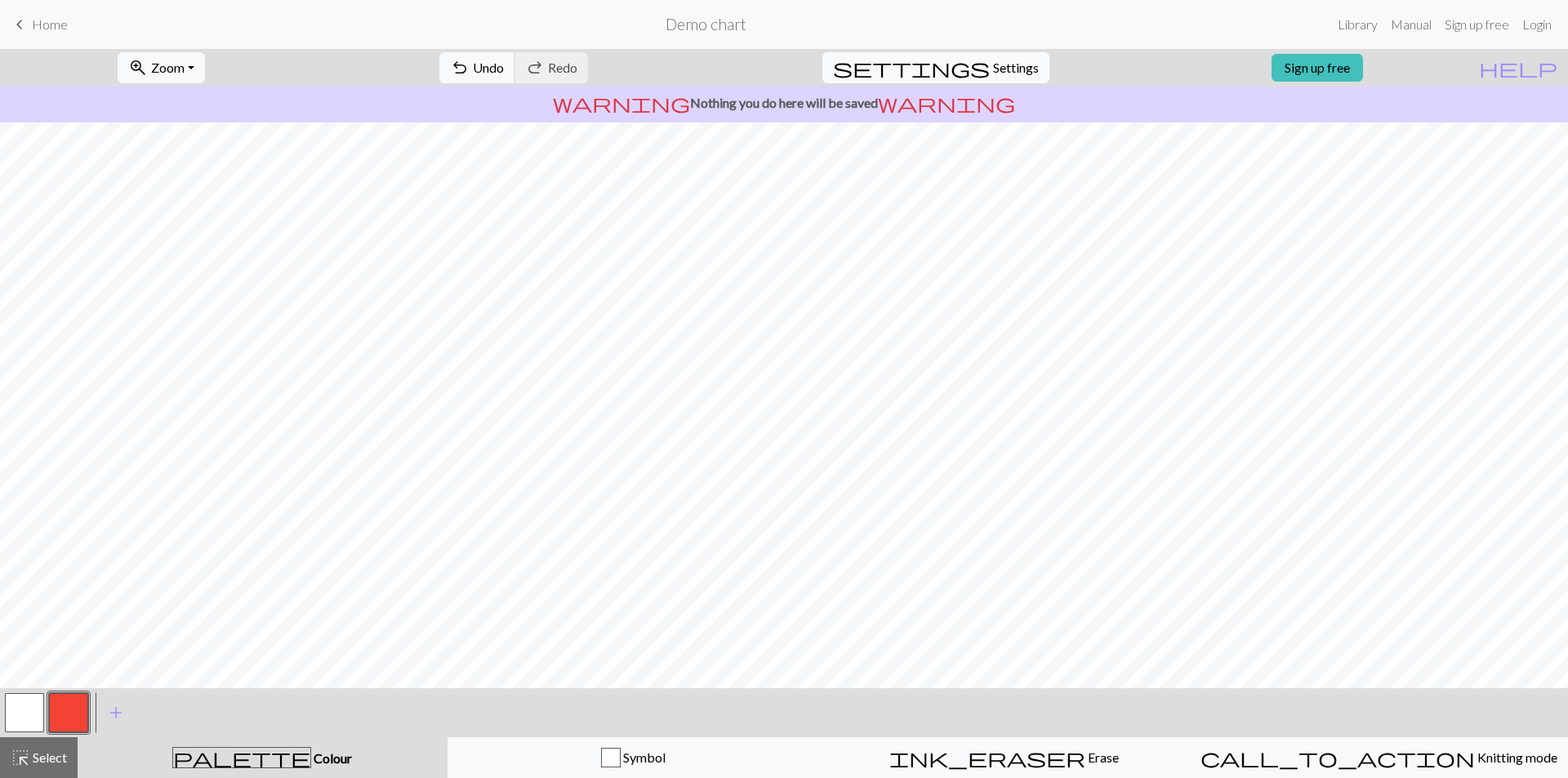 click on "settings  Settings" at bounding box center (936, 68) 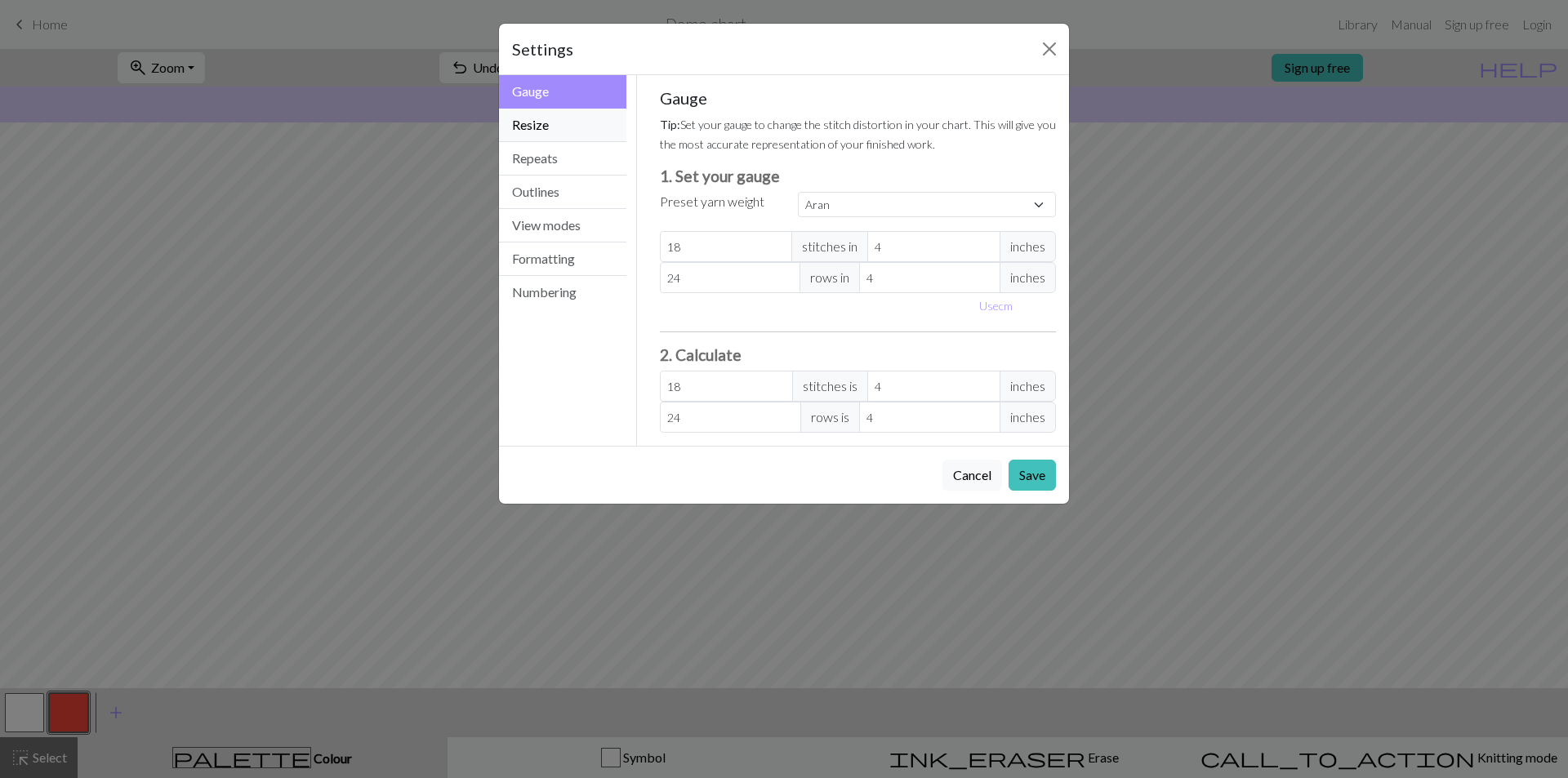 click on "Resize" at bounding box center [563, 125] 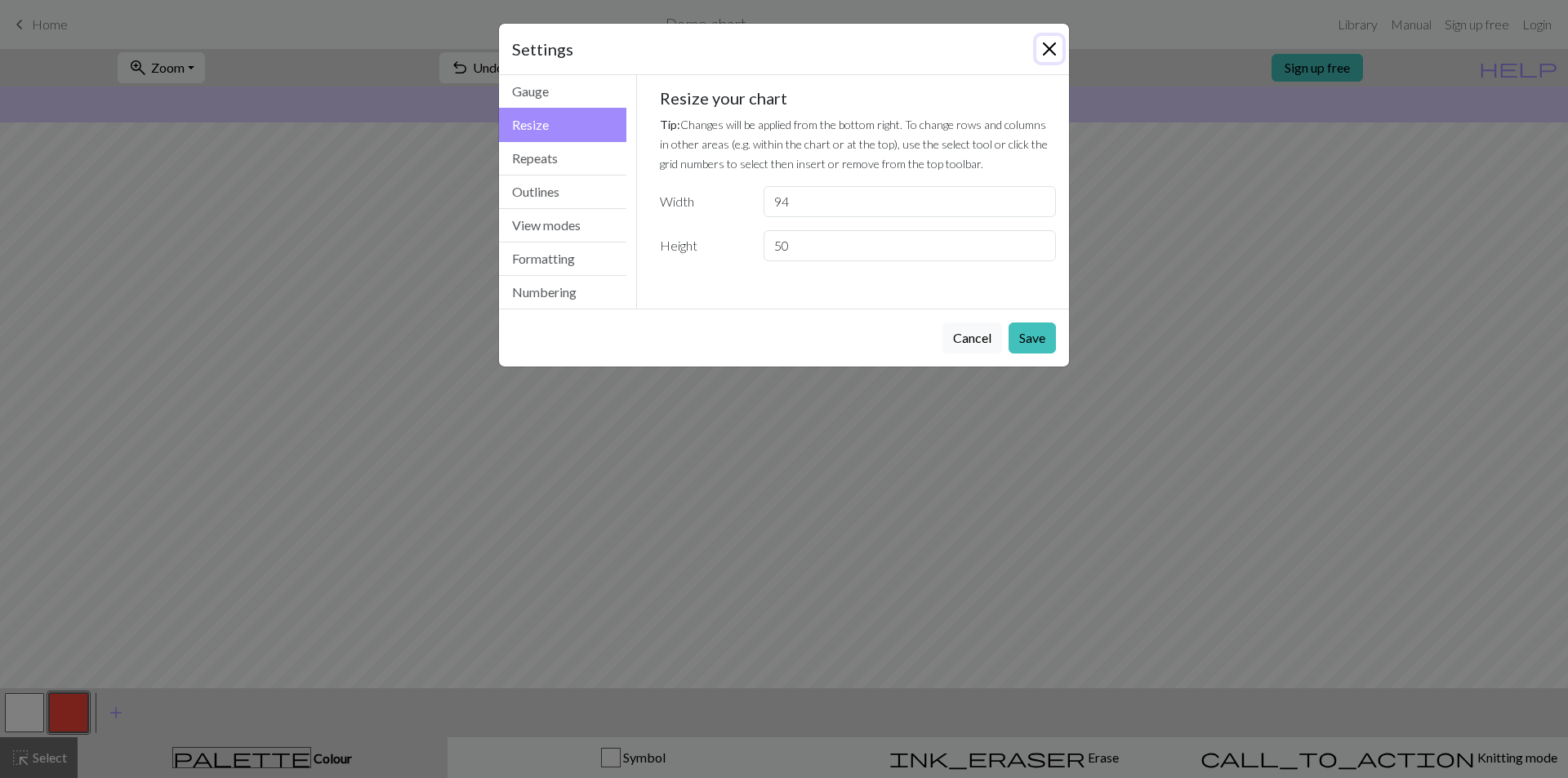 click at bounding box center (1049, 49) 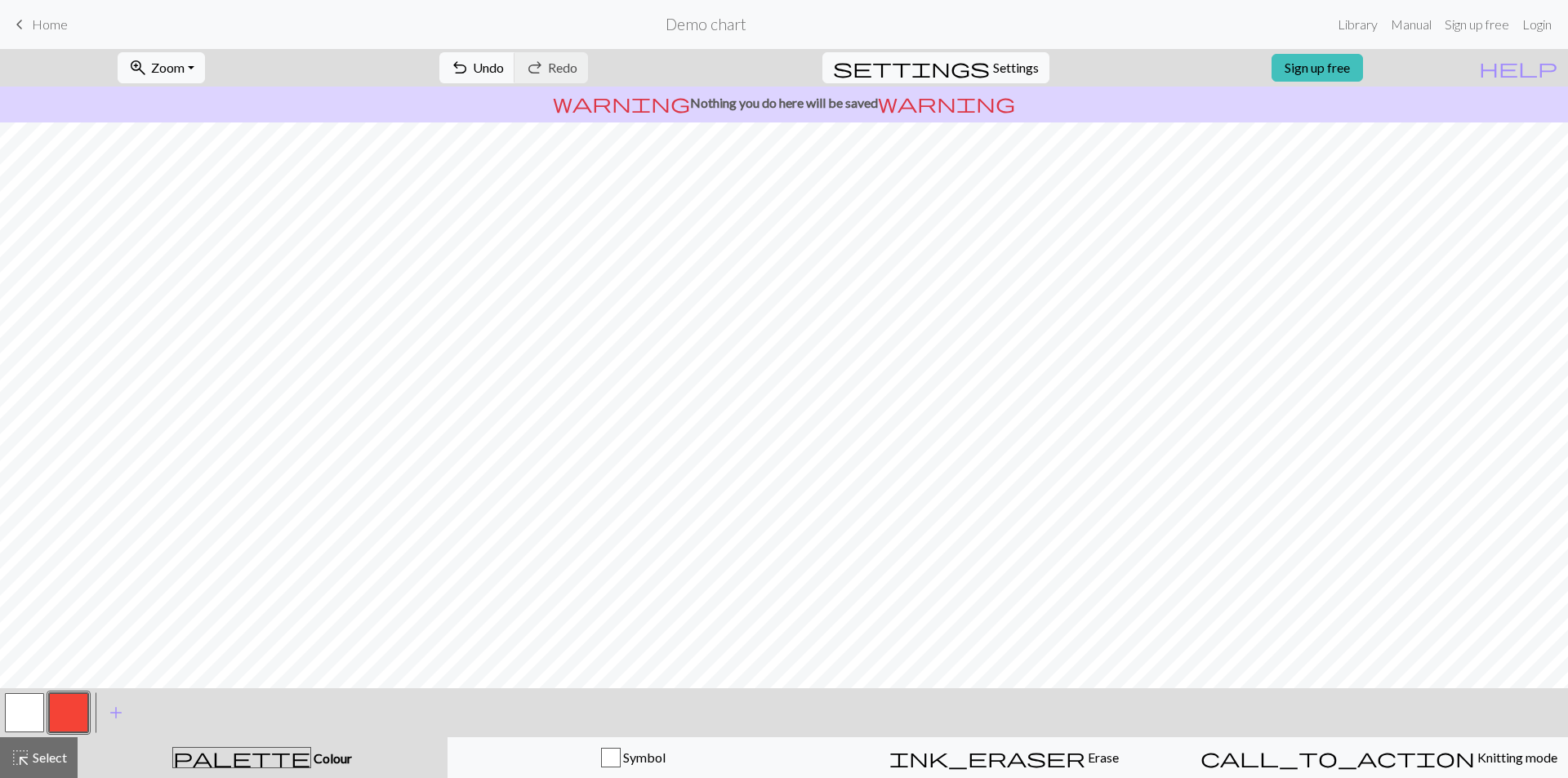 click at bounding box center [69, 713] 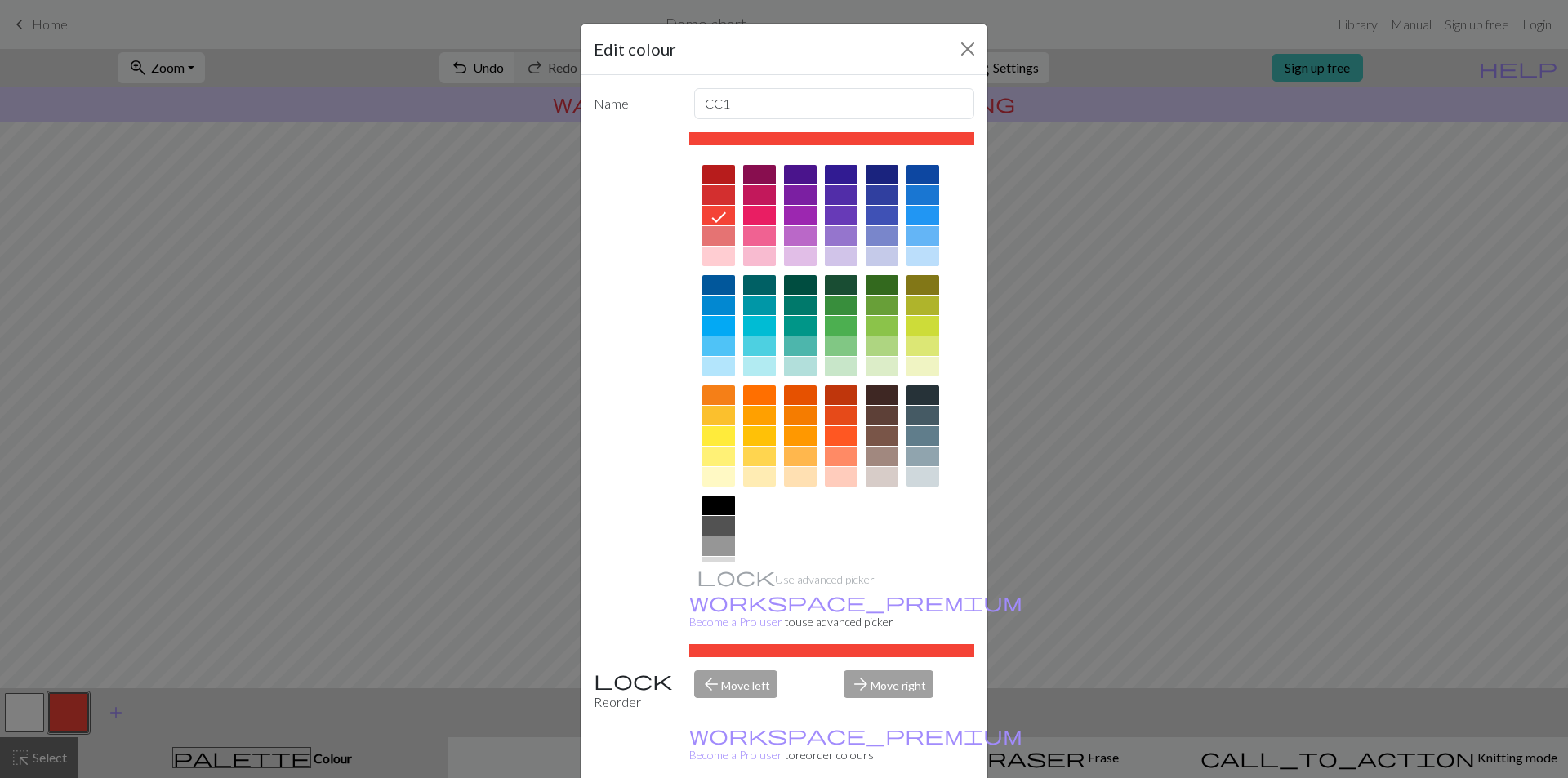 click at bounding box center (719, 505) 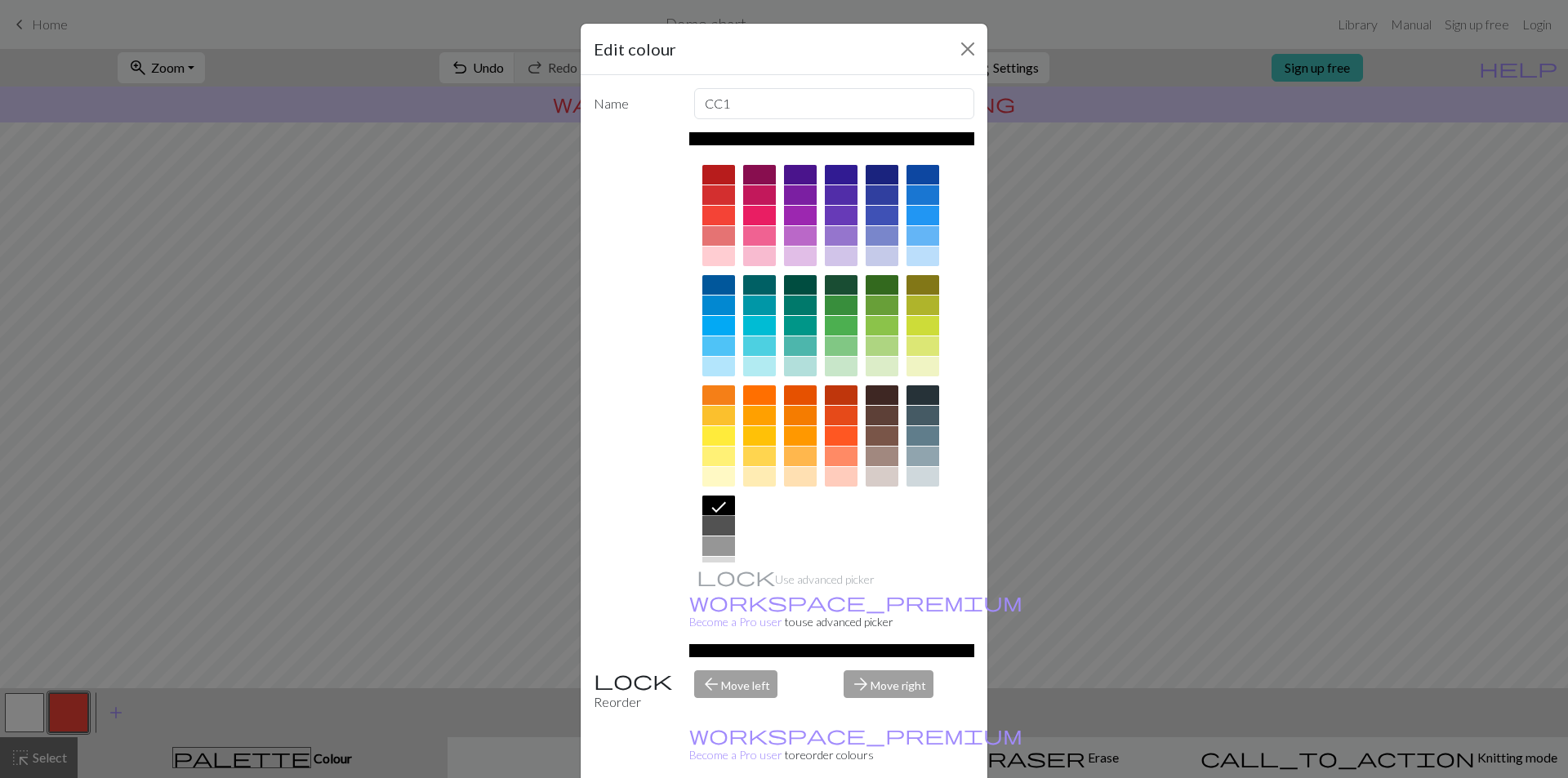 click on "Cancel" at bounding box center (944, 820) 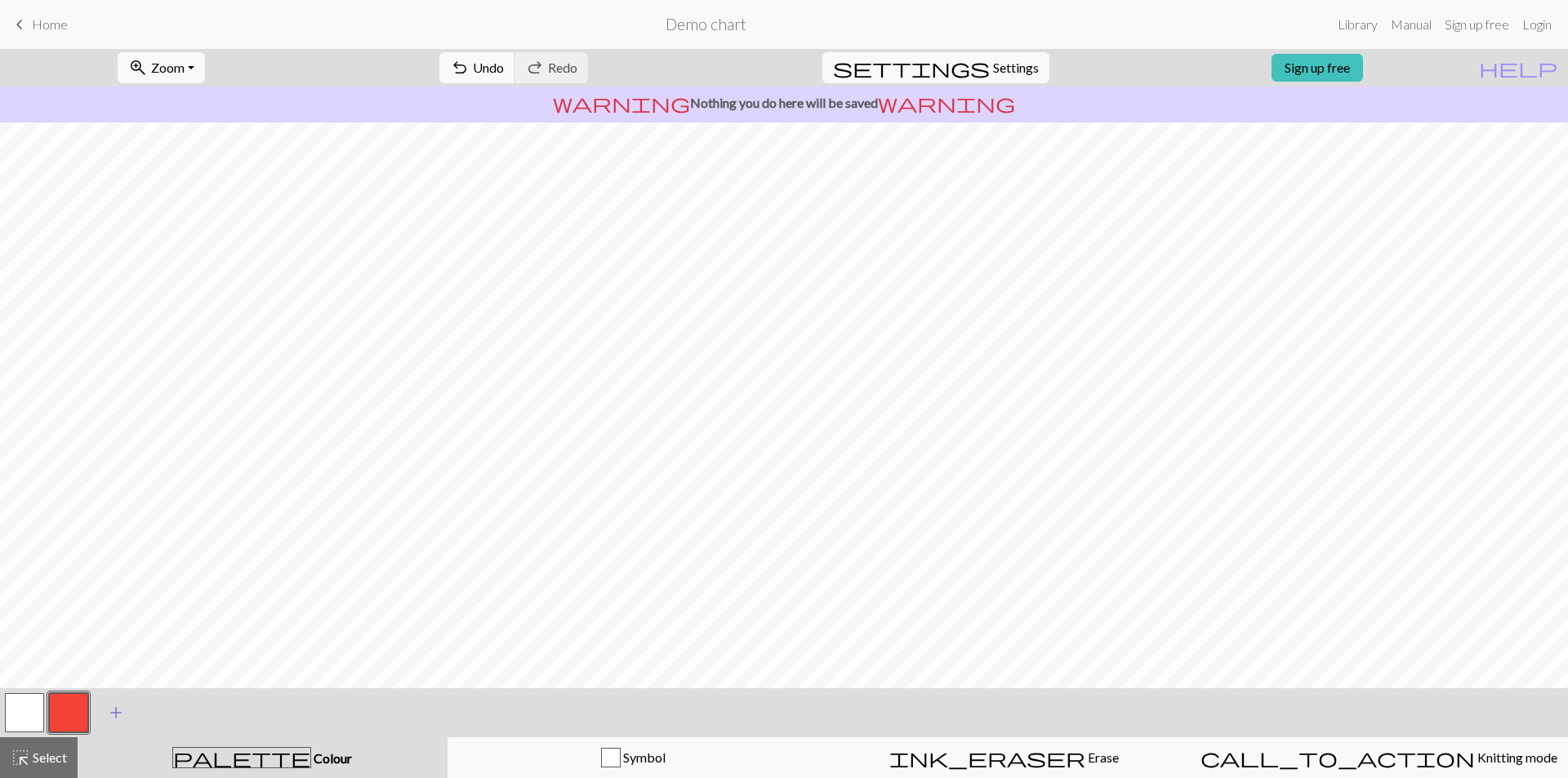click on "add" at bounding box center [116, 713] 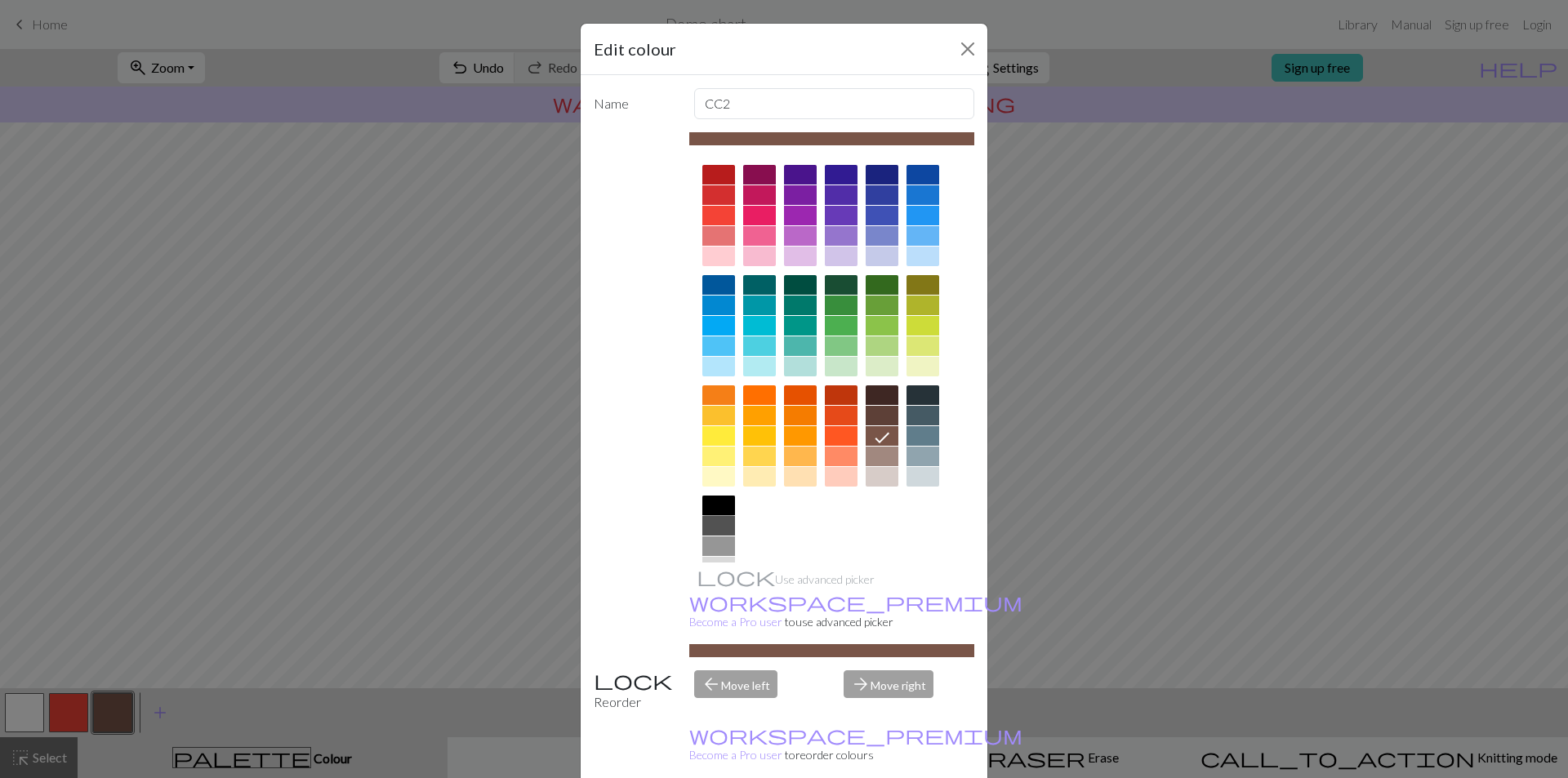 click at bounding box center (719, 505) 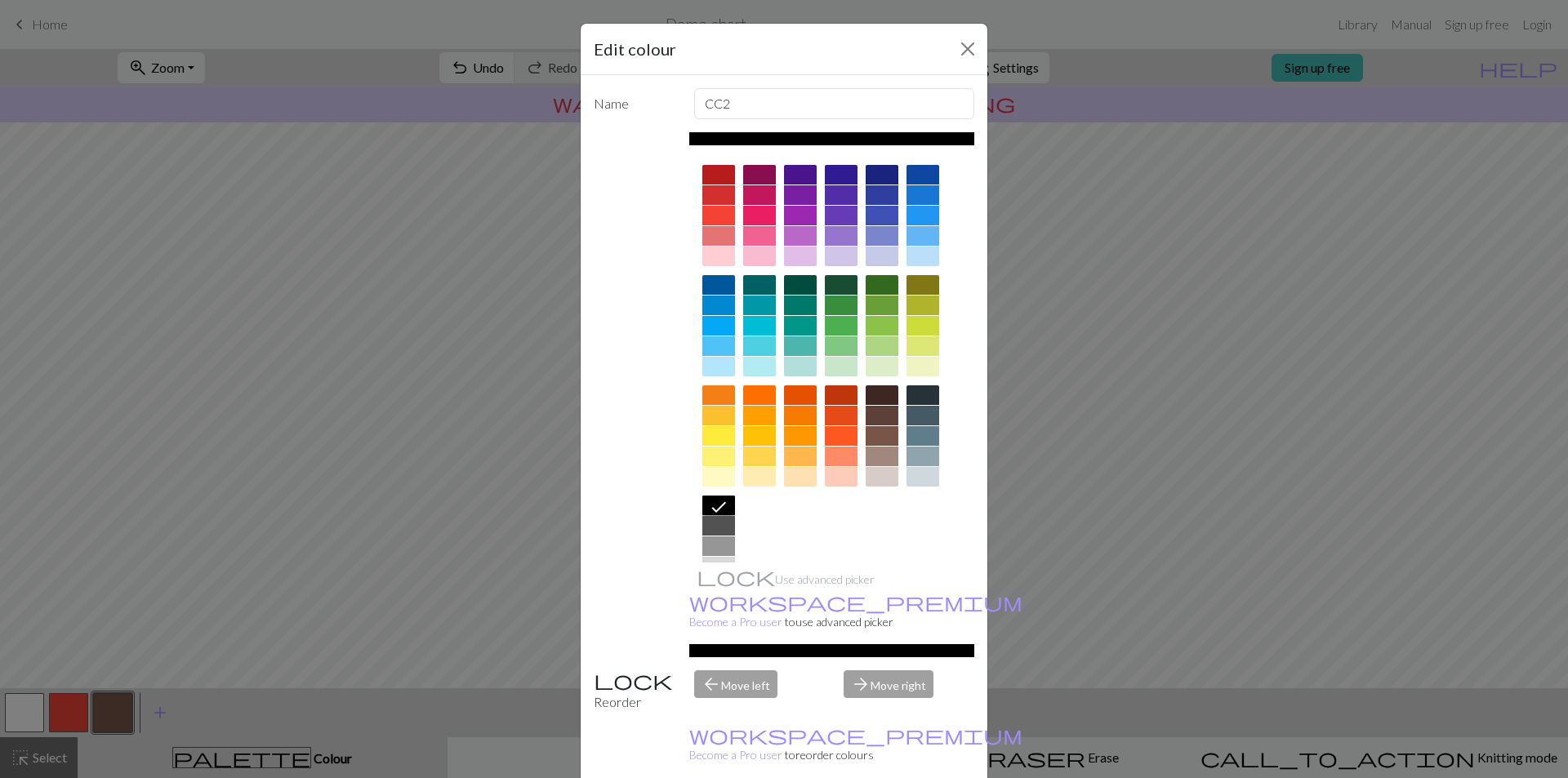 click on "Done" at bounding box center [882, 820] 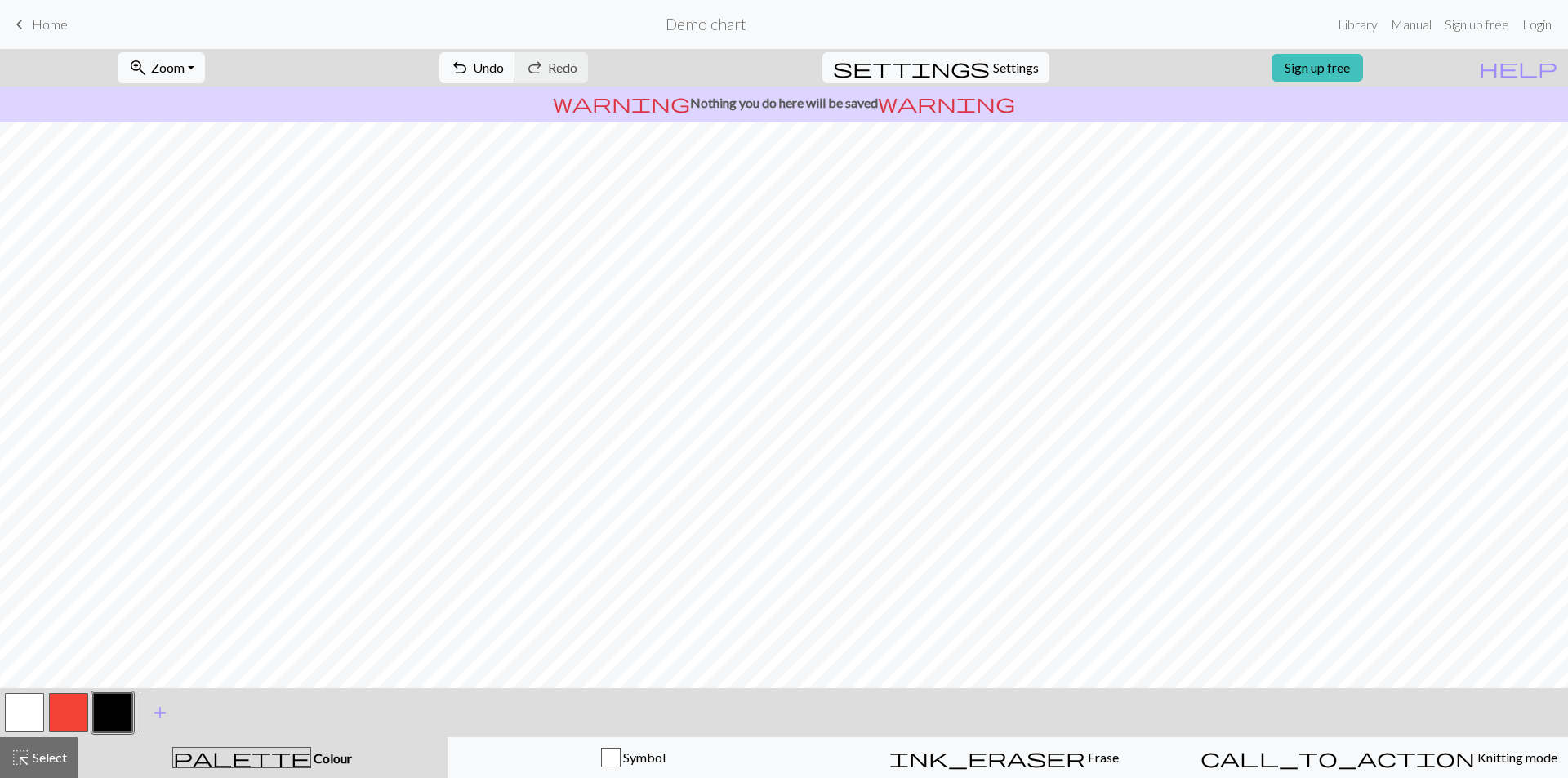 click at bounding box center (24, 713) 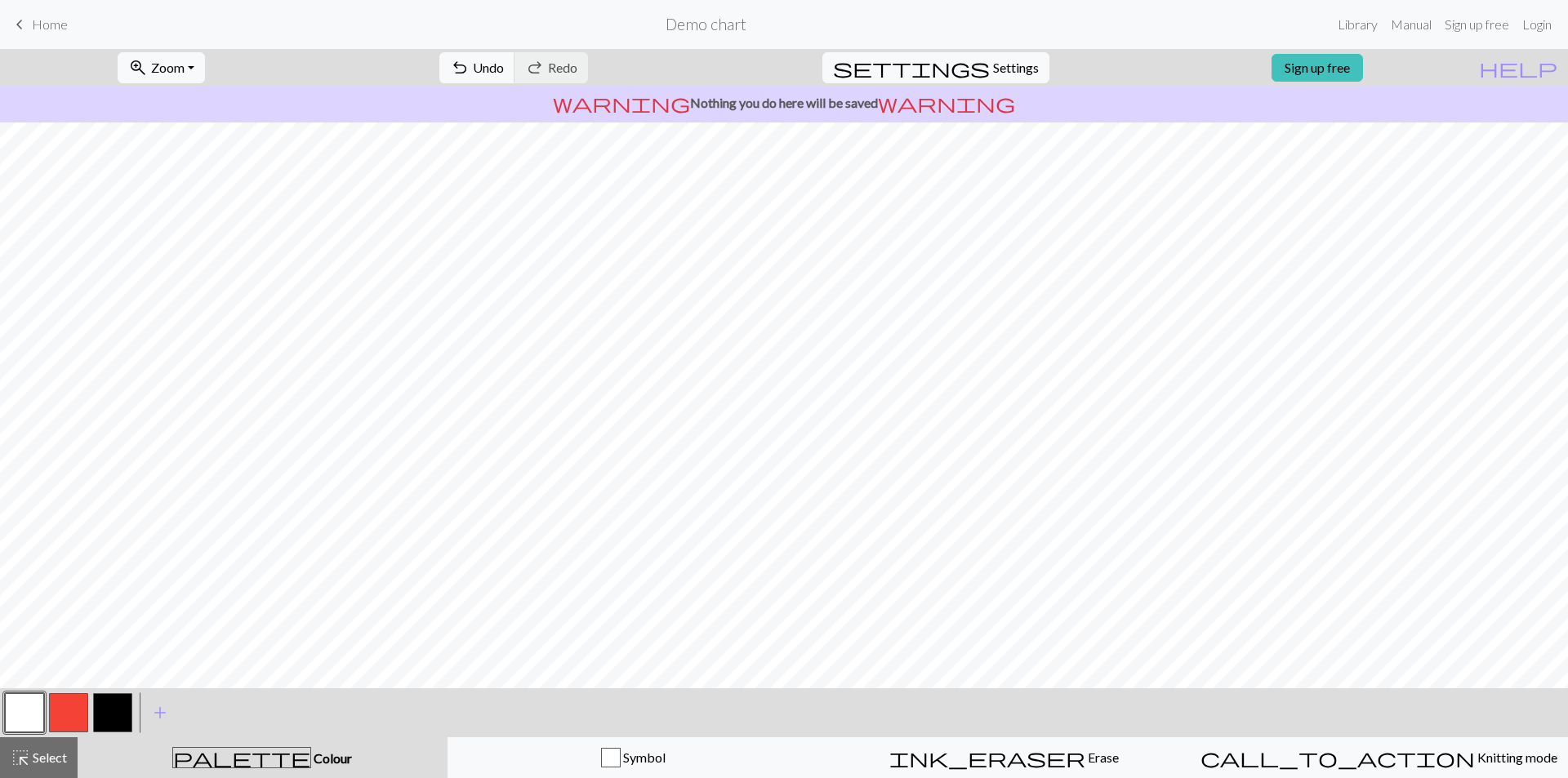 click at bounding box center [113, 713] 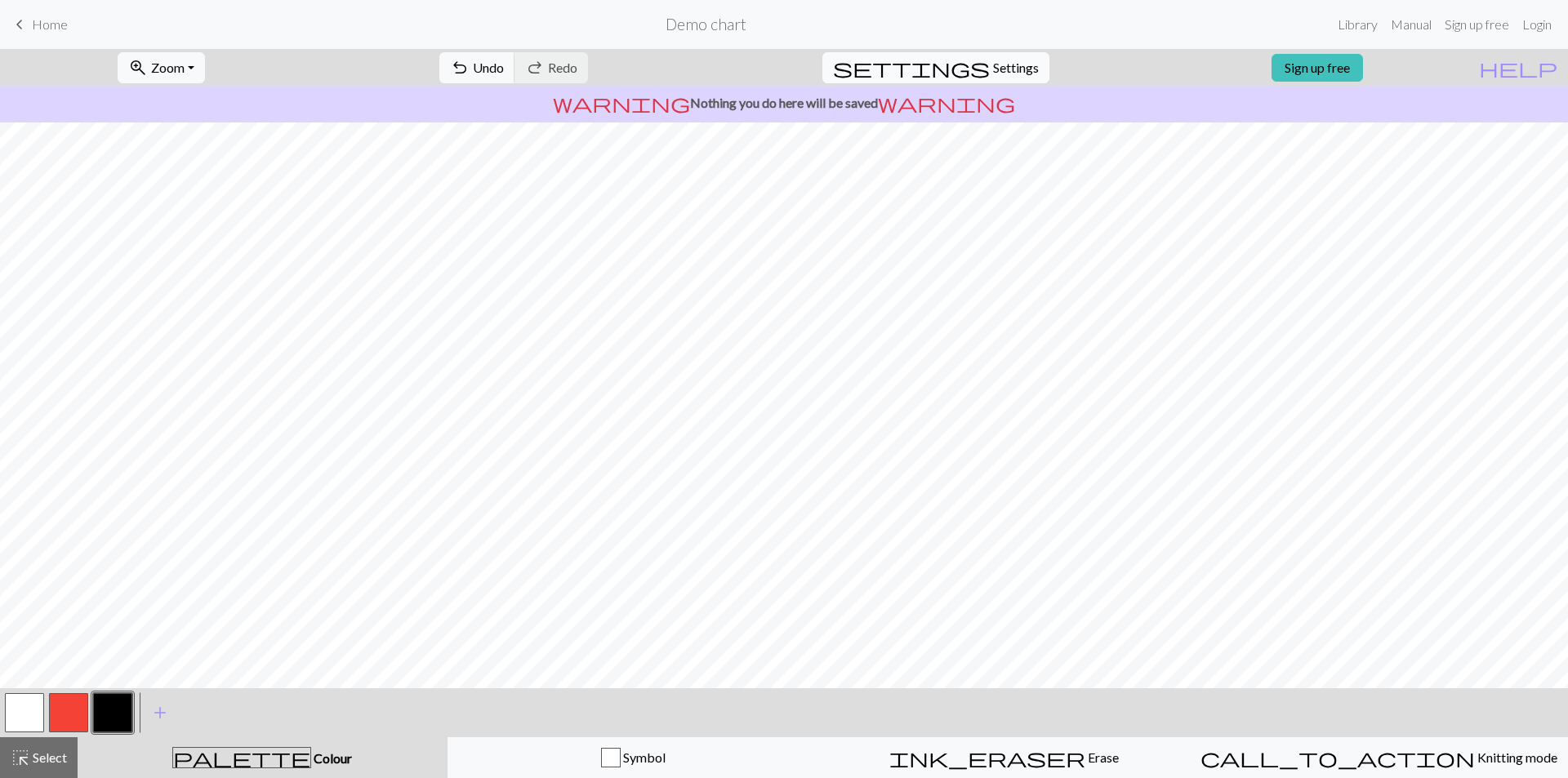 click on "settings" at bounding box center (911, 68) 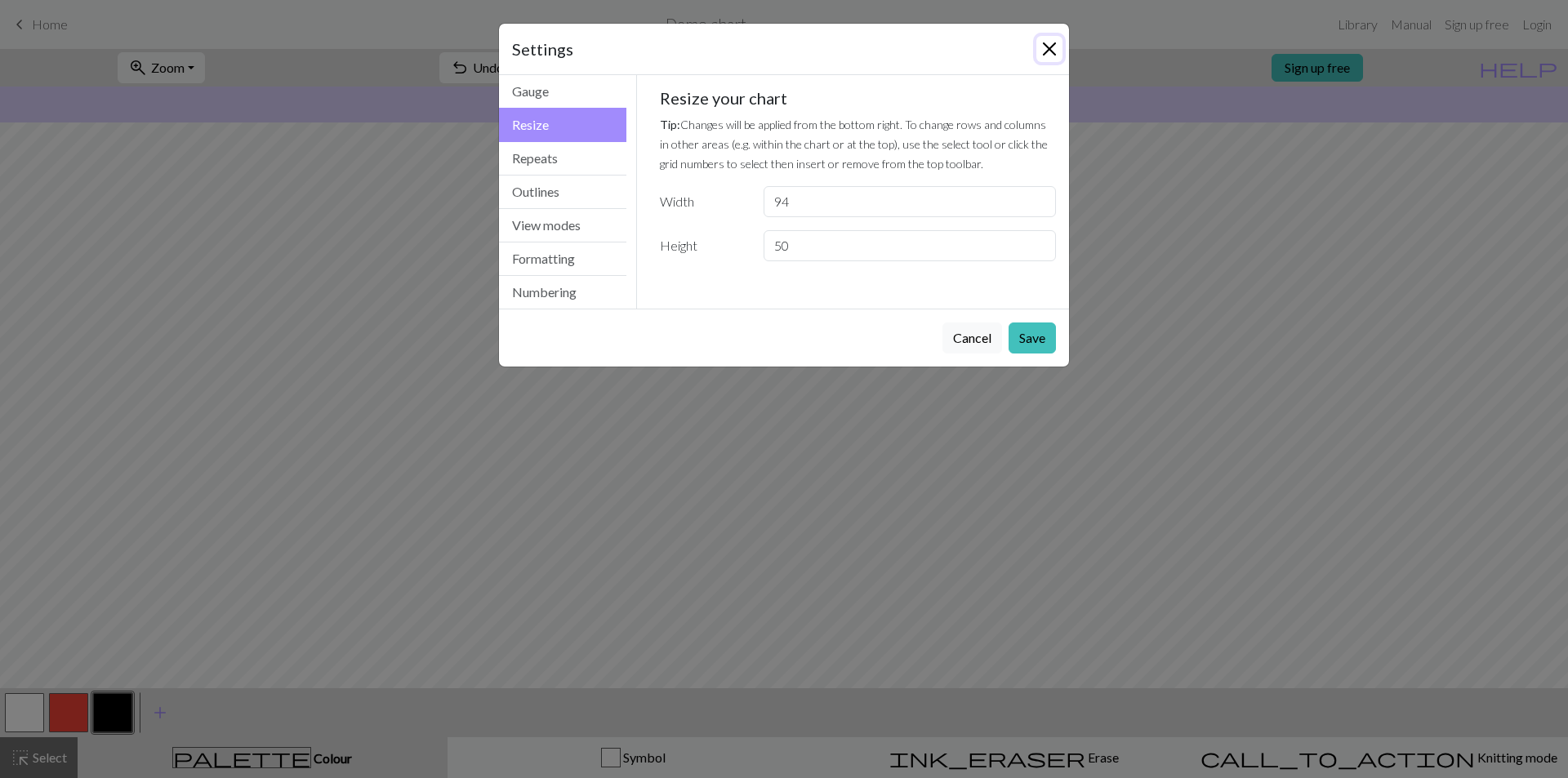 click at bounding box center [1049, 49] 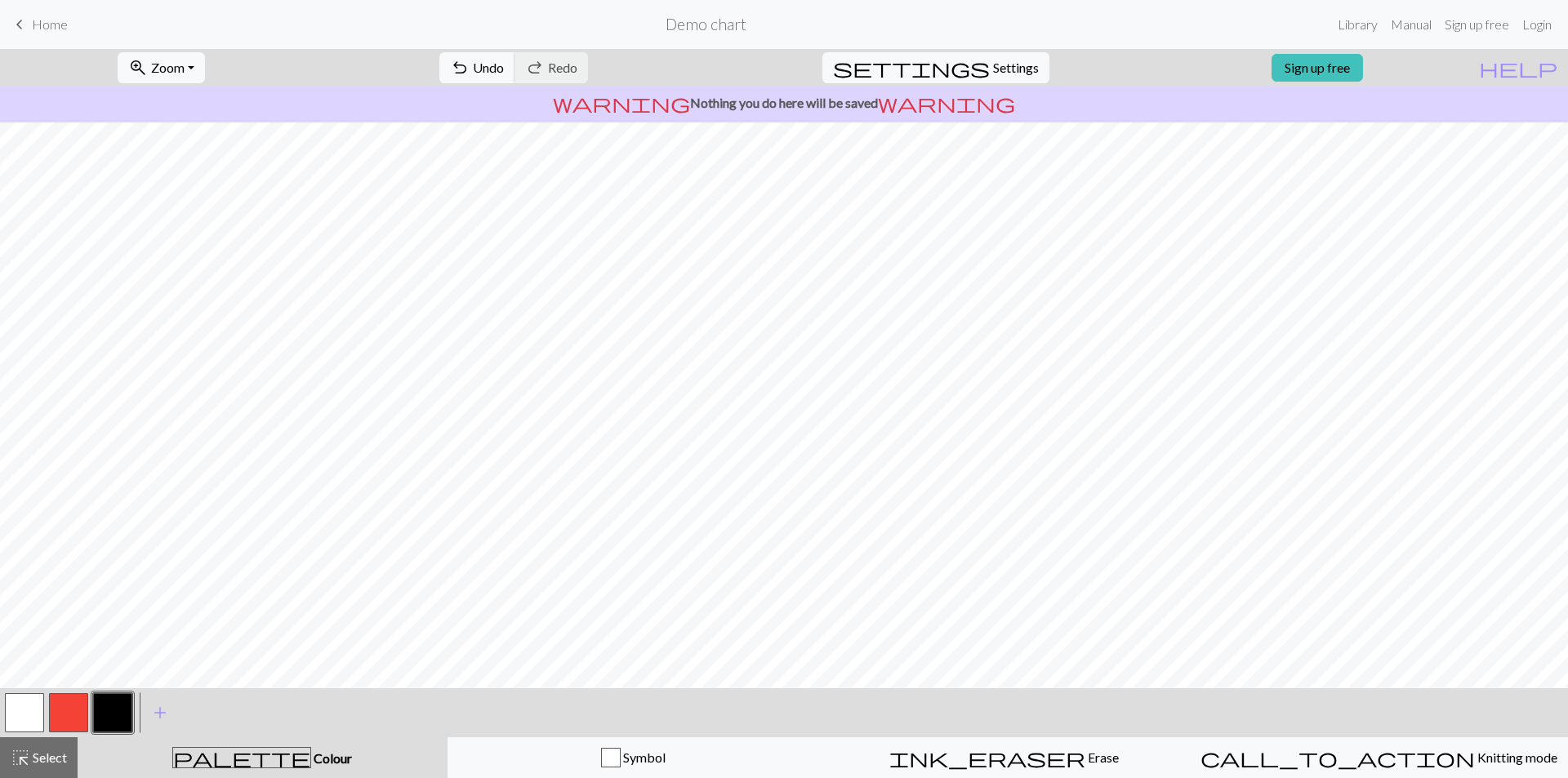 type 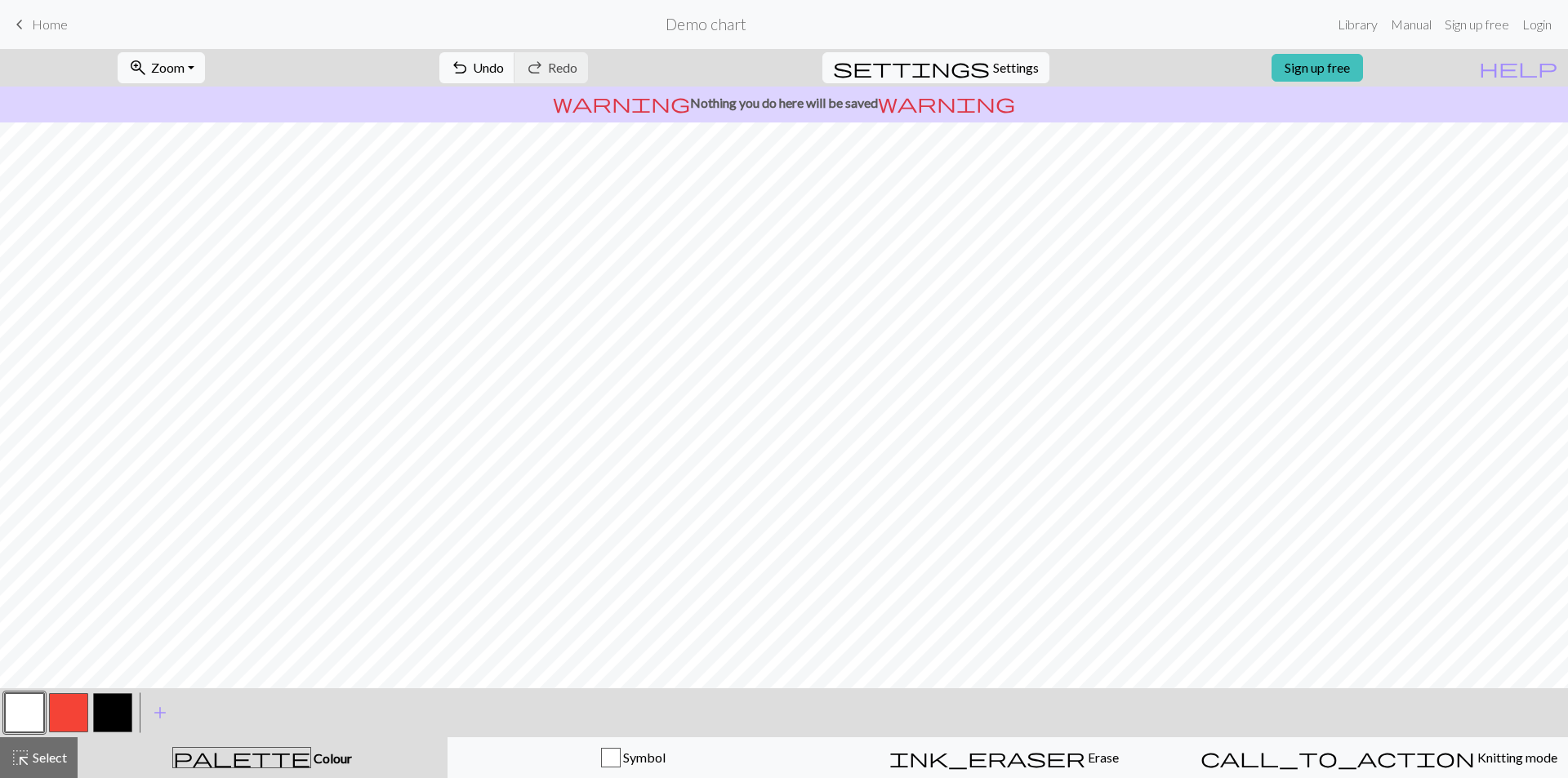 click at bounding box center [69, 713] 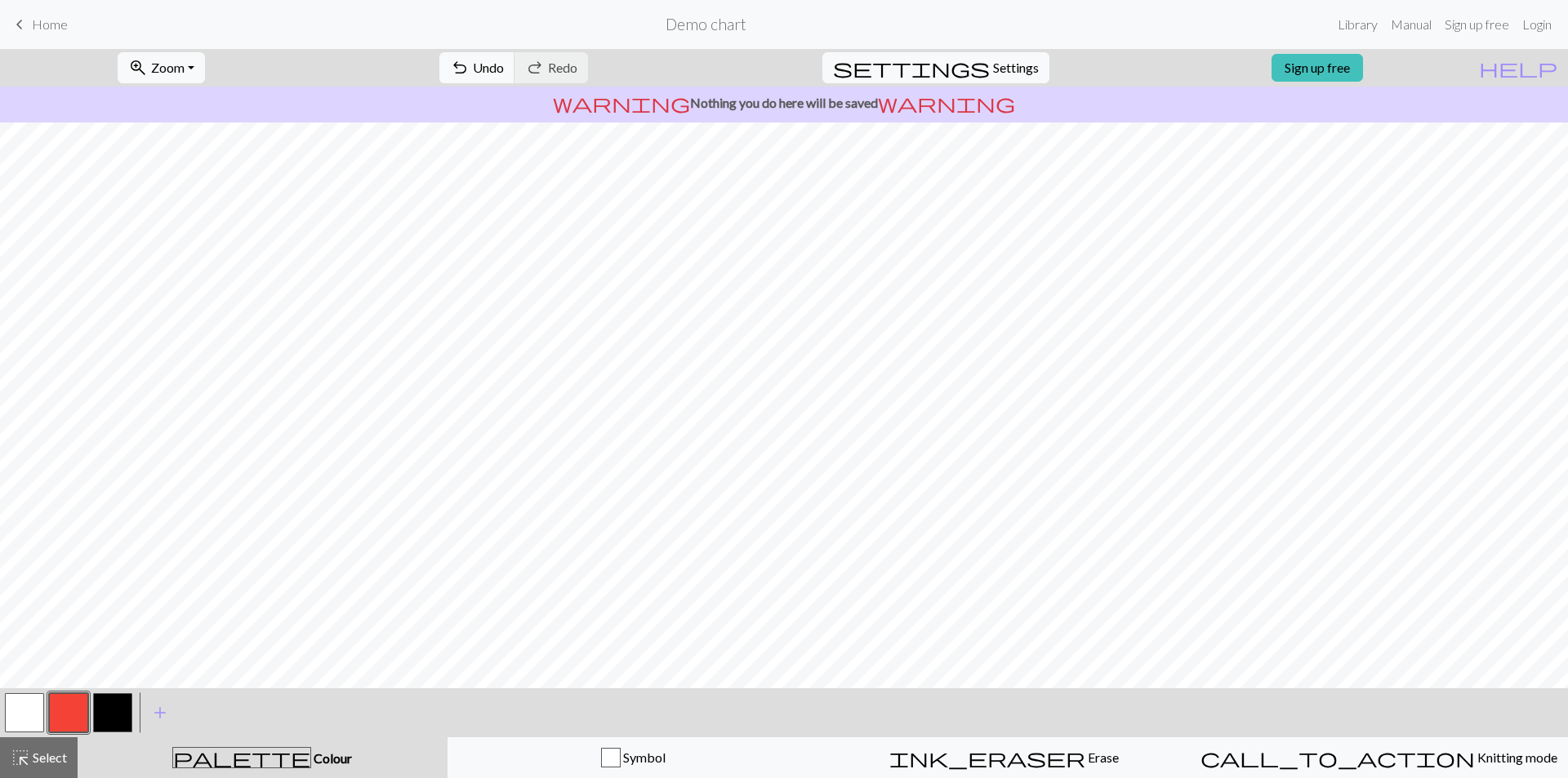 click at bounding box center [113, 713] 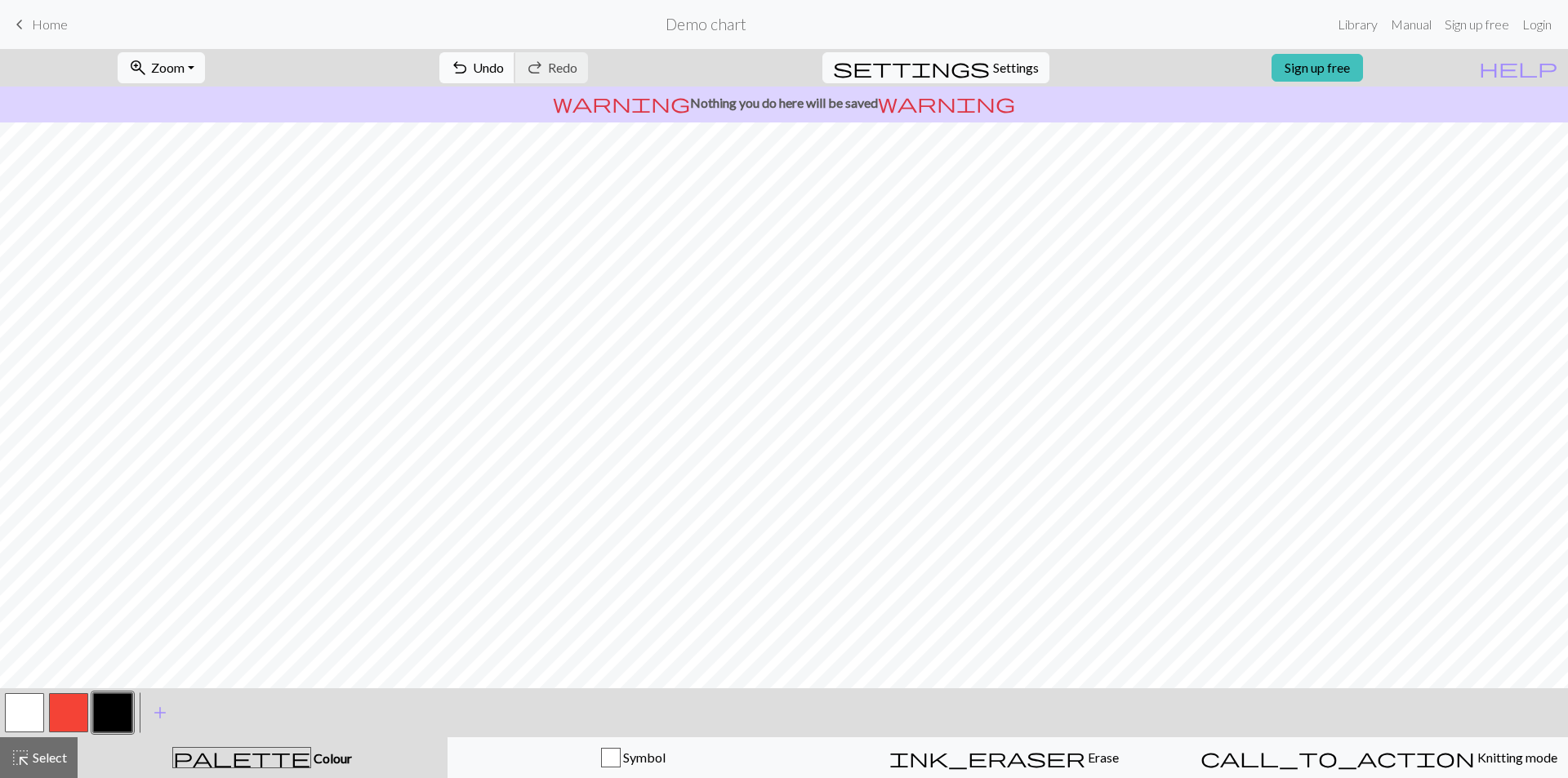click on "Undo" at bounding box center (488, 67) 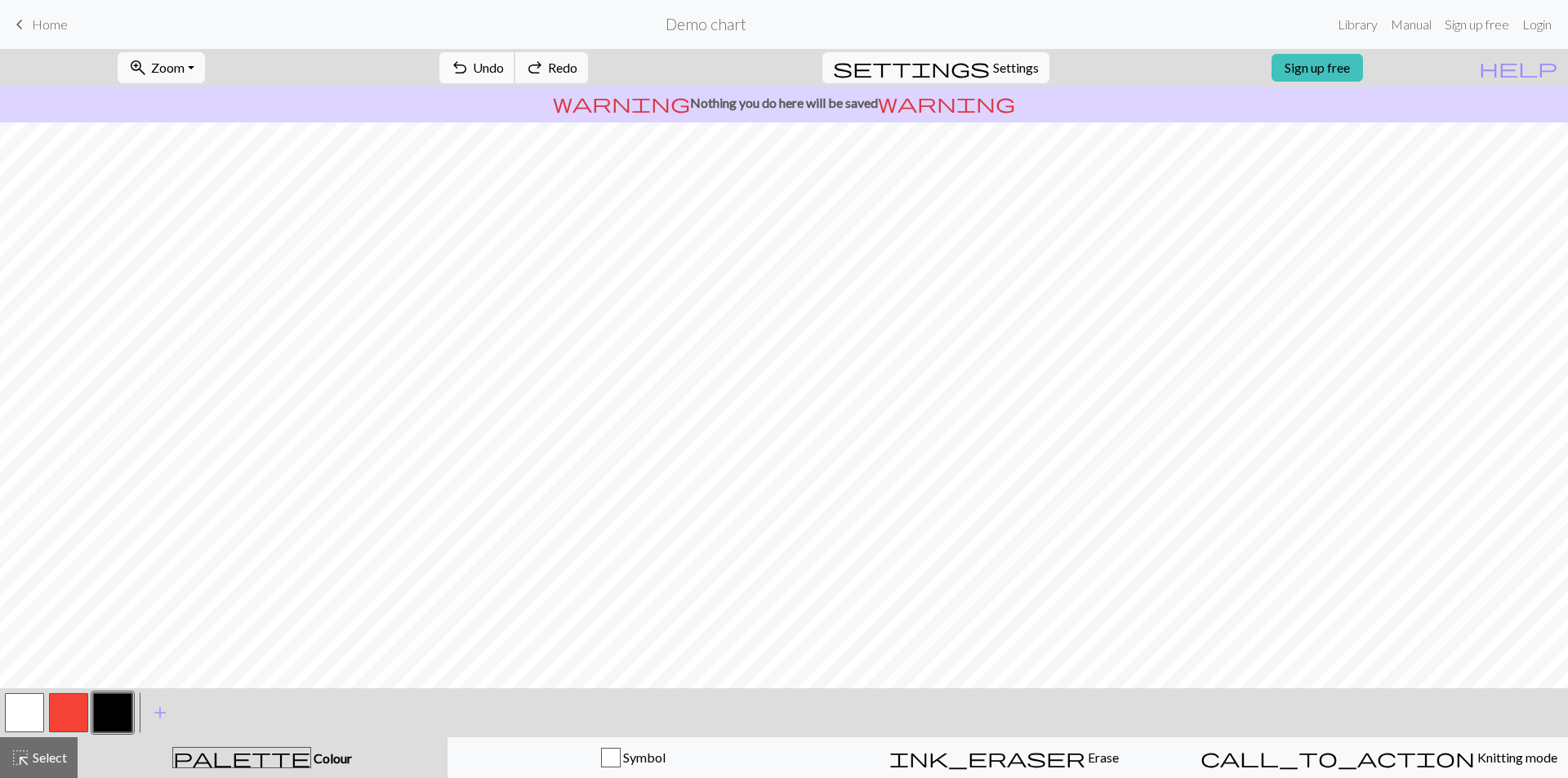 click on "Undo" at bounding box center [488, 67] 